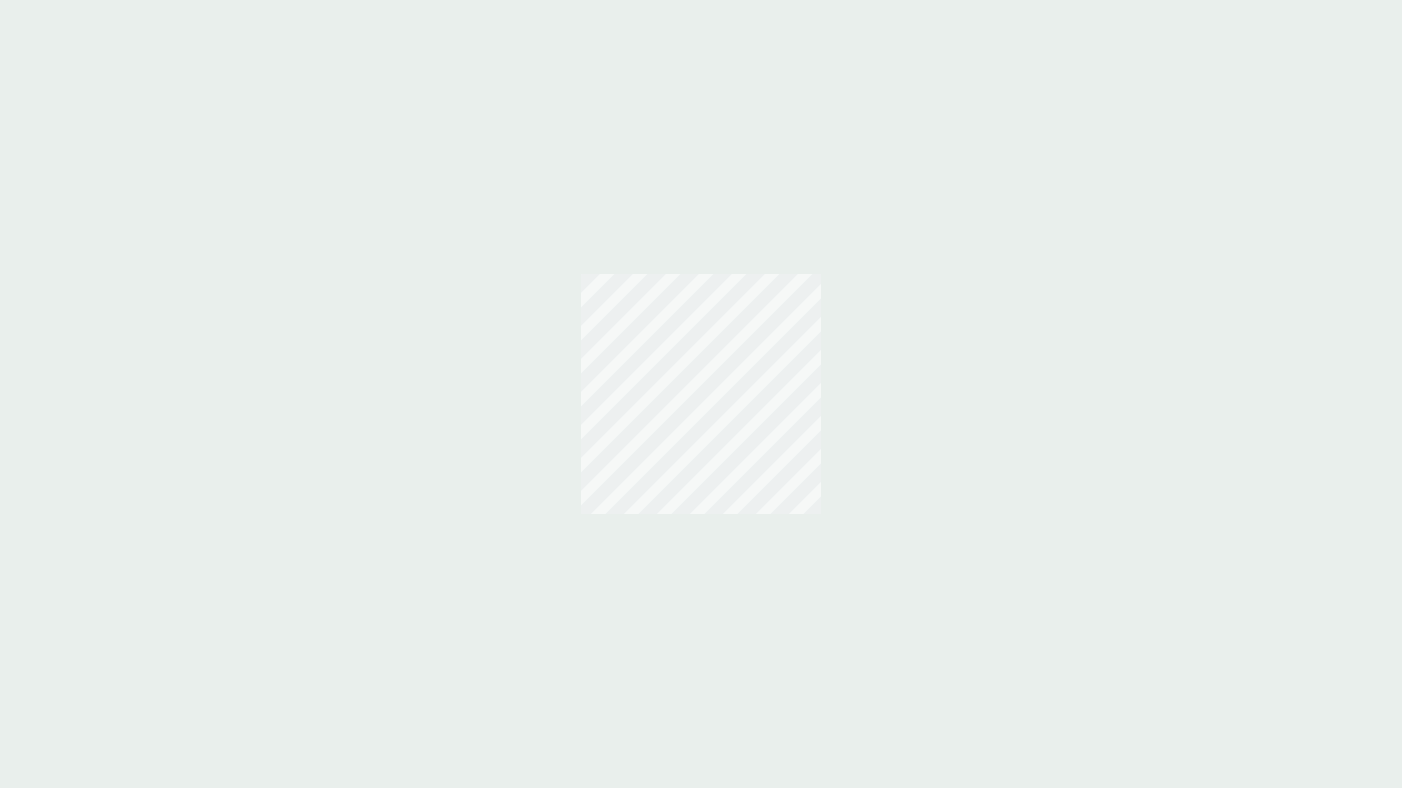 scroll, scrollTop: 0, scrollLeft: 0, axis: both 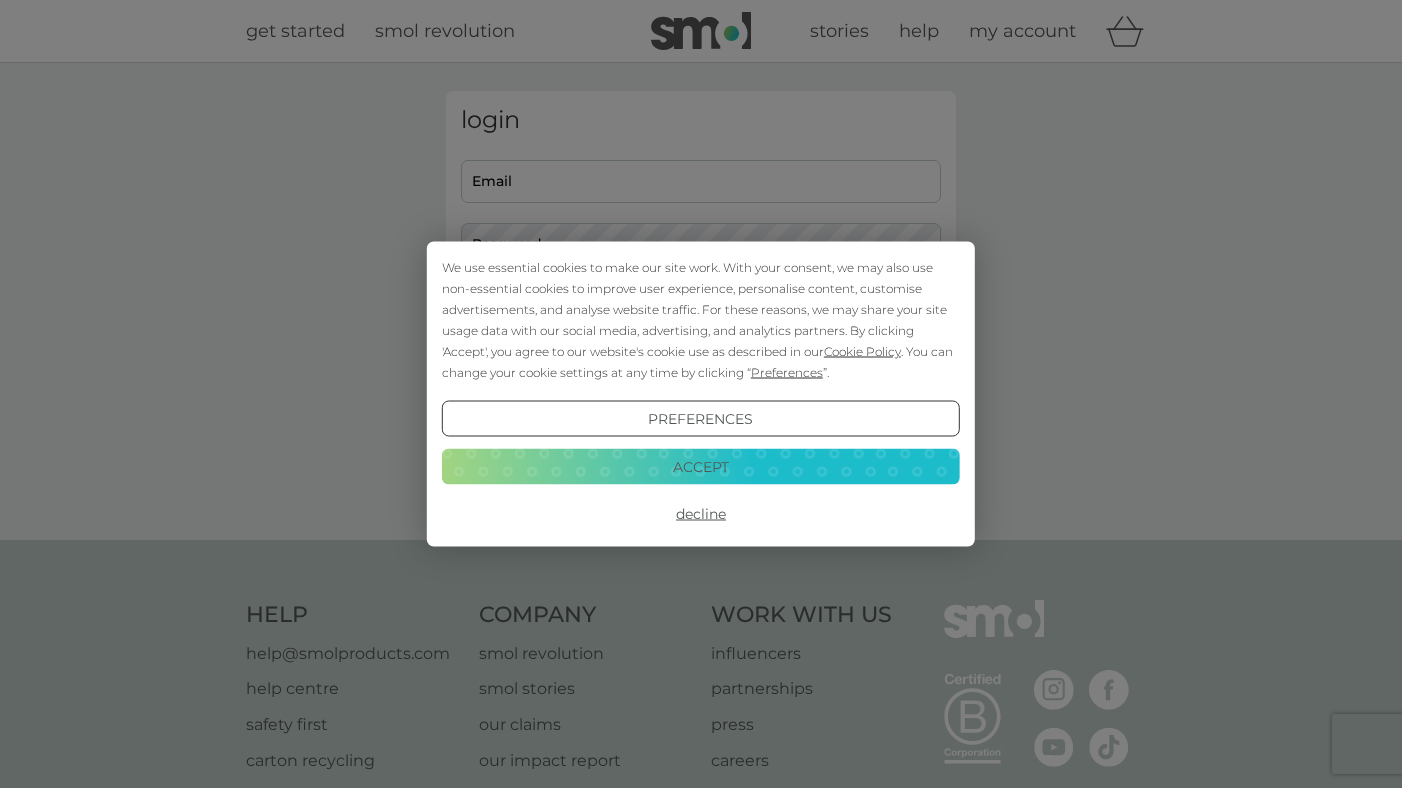 click on "Accept" at bounding box center (701, 466) 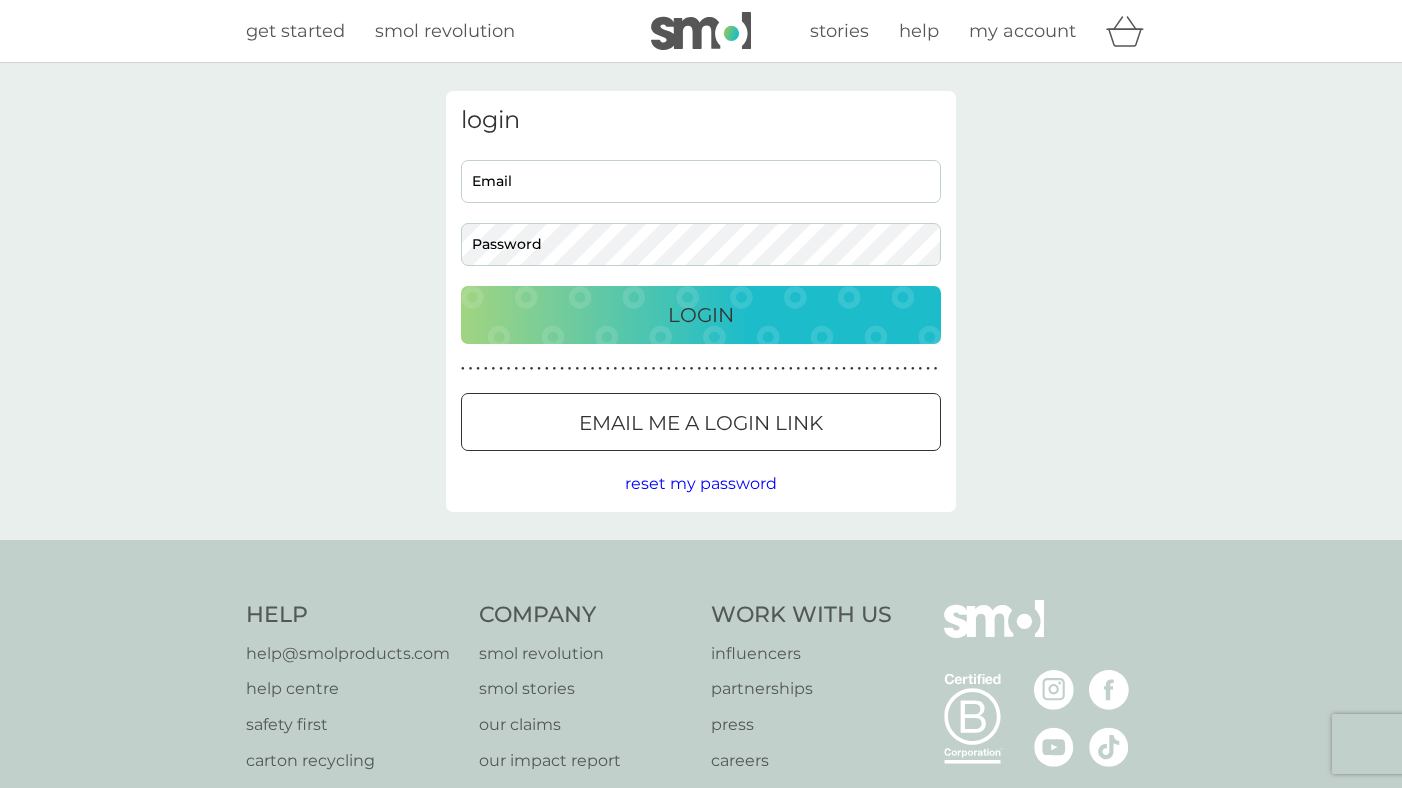 click on "Email" at bounding box center [701, 181] 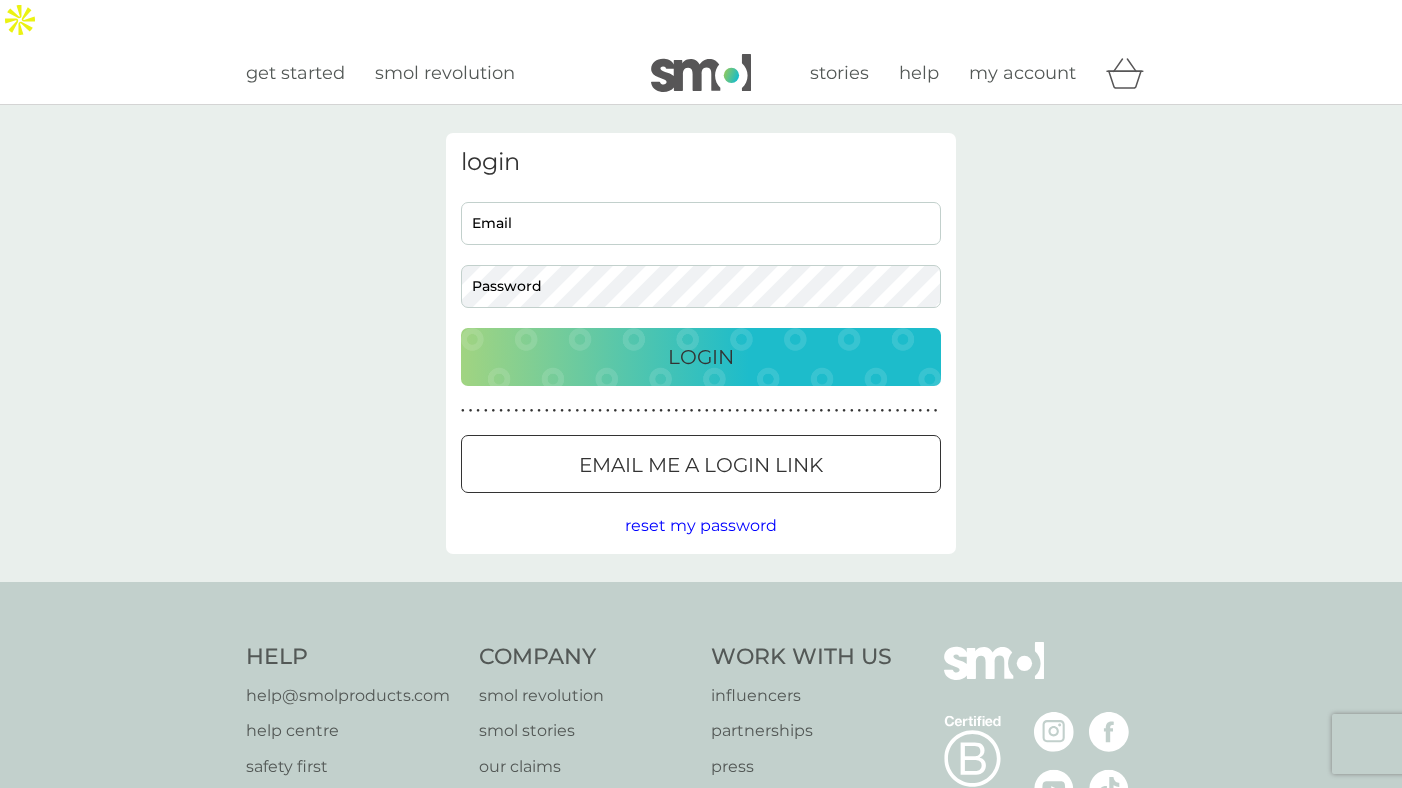 type on "[USERNAME]@example.com" 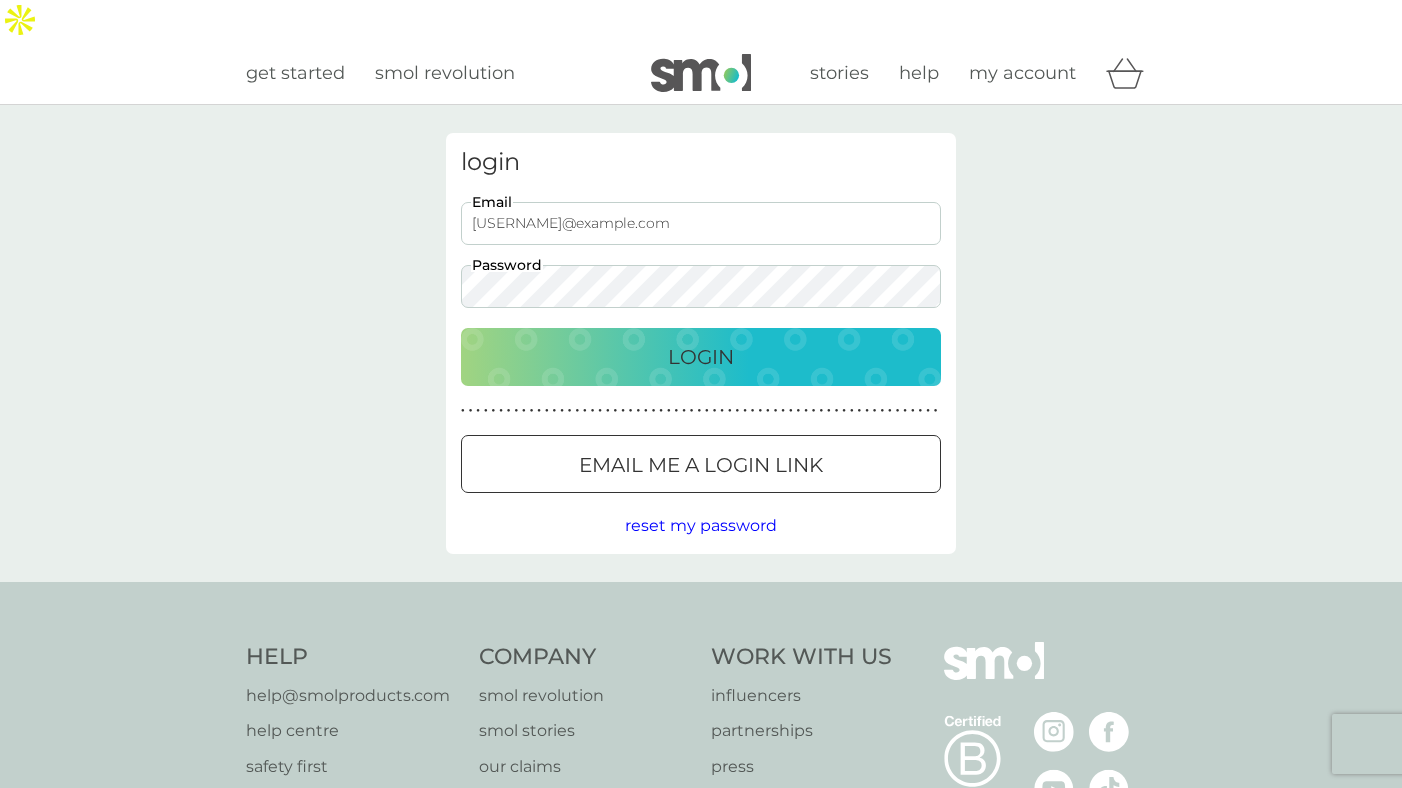 click on "Login" at bounding box center (701, 357) 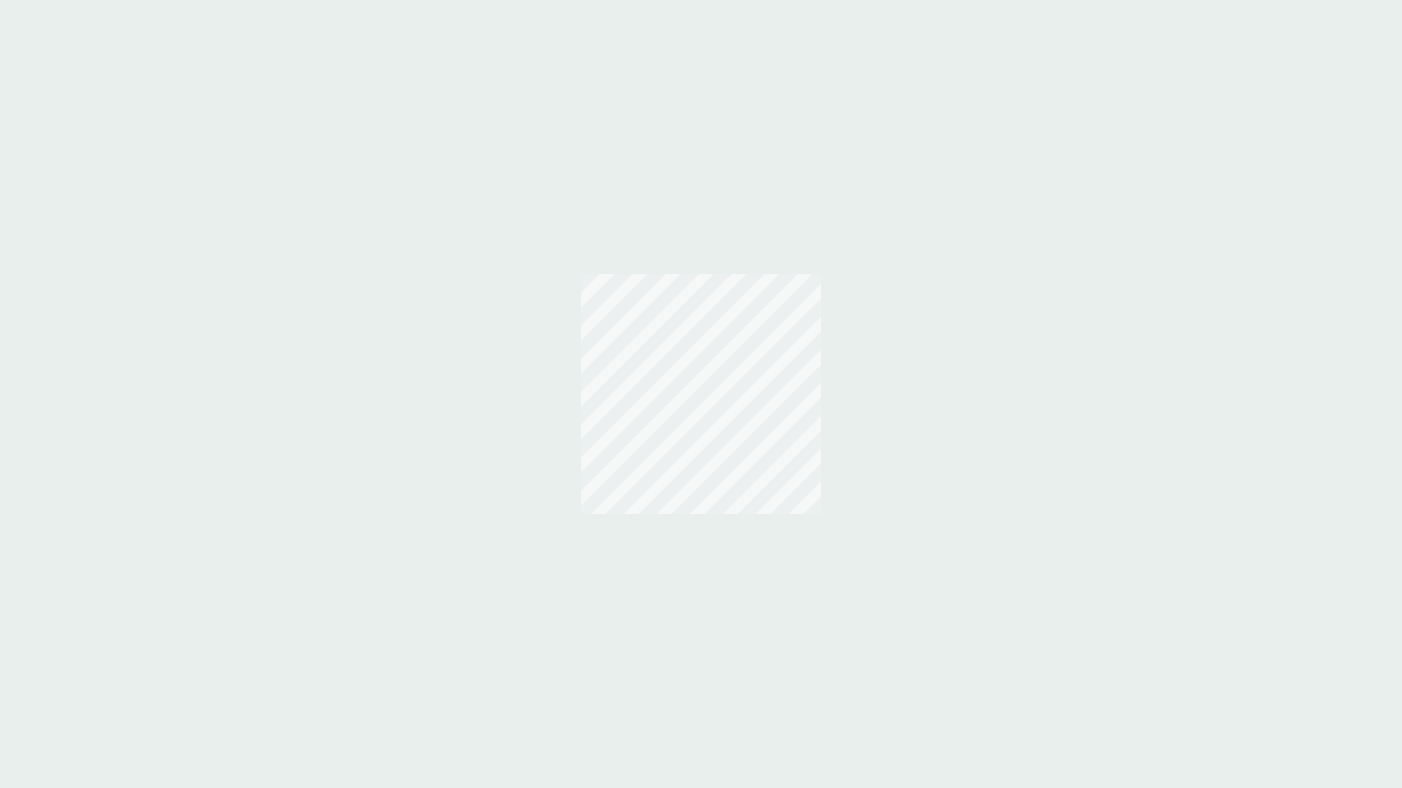 scroll, scrollTop: 0, scrollLeft: 0, axis: both 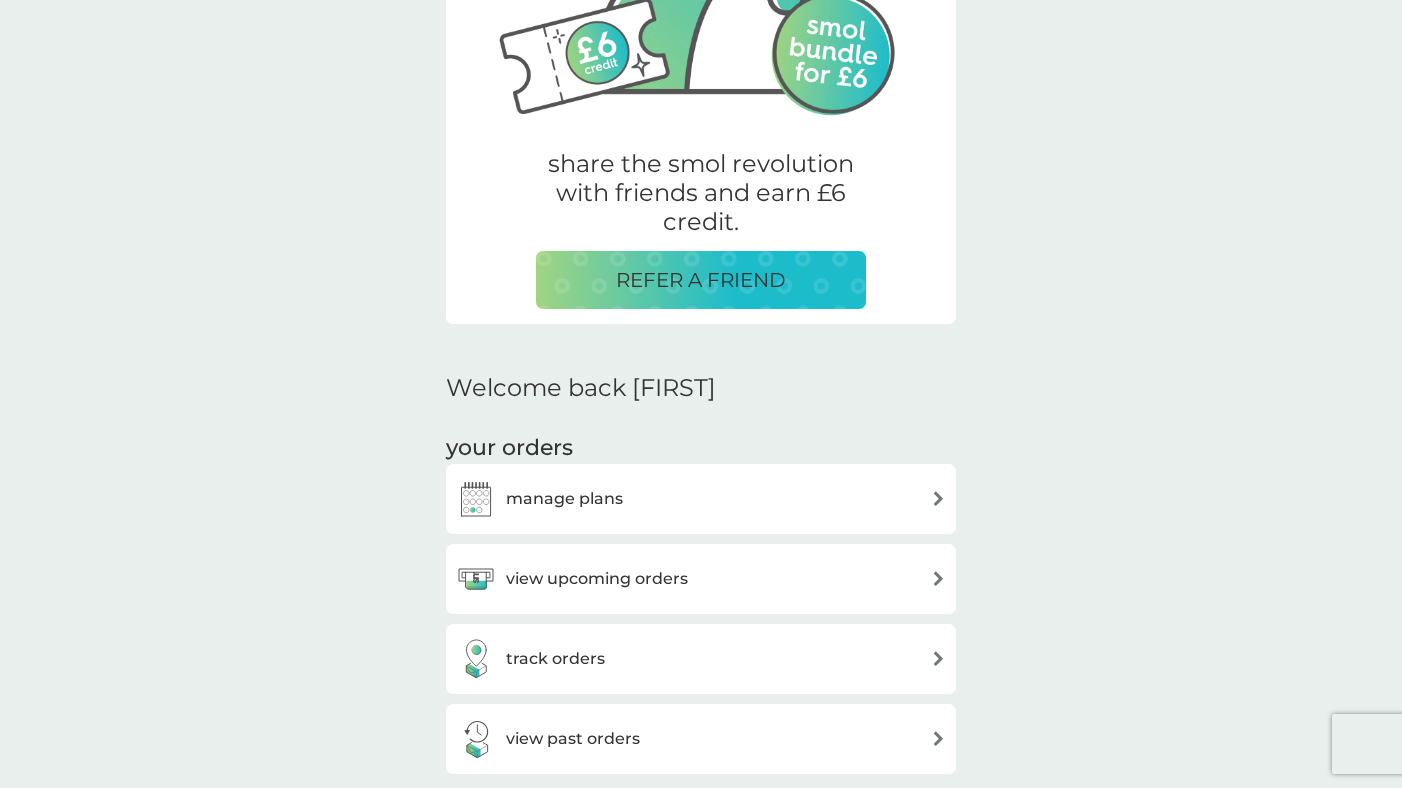 click on "view upcoming orders" at bounding box center [597, 579] 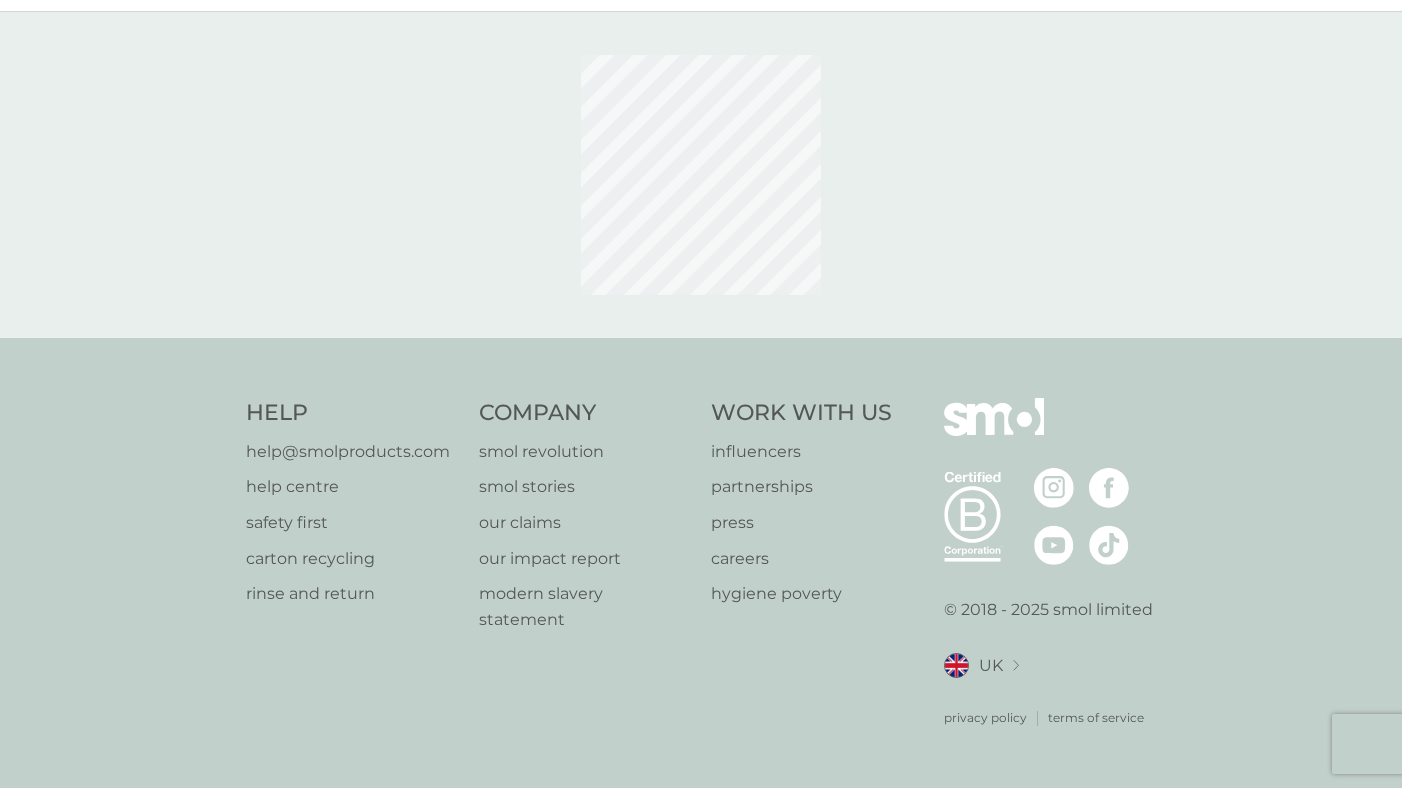 scroll, scrollTop: 0, scrollLeft: 0, axis: both 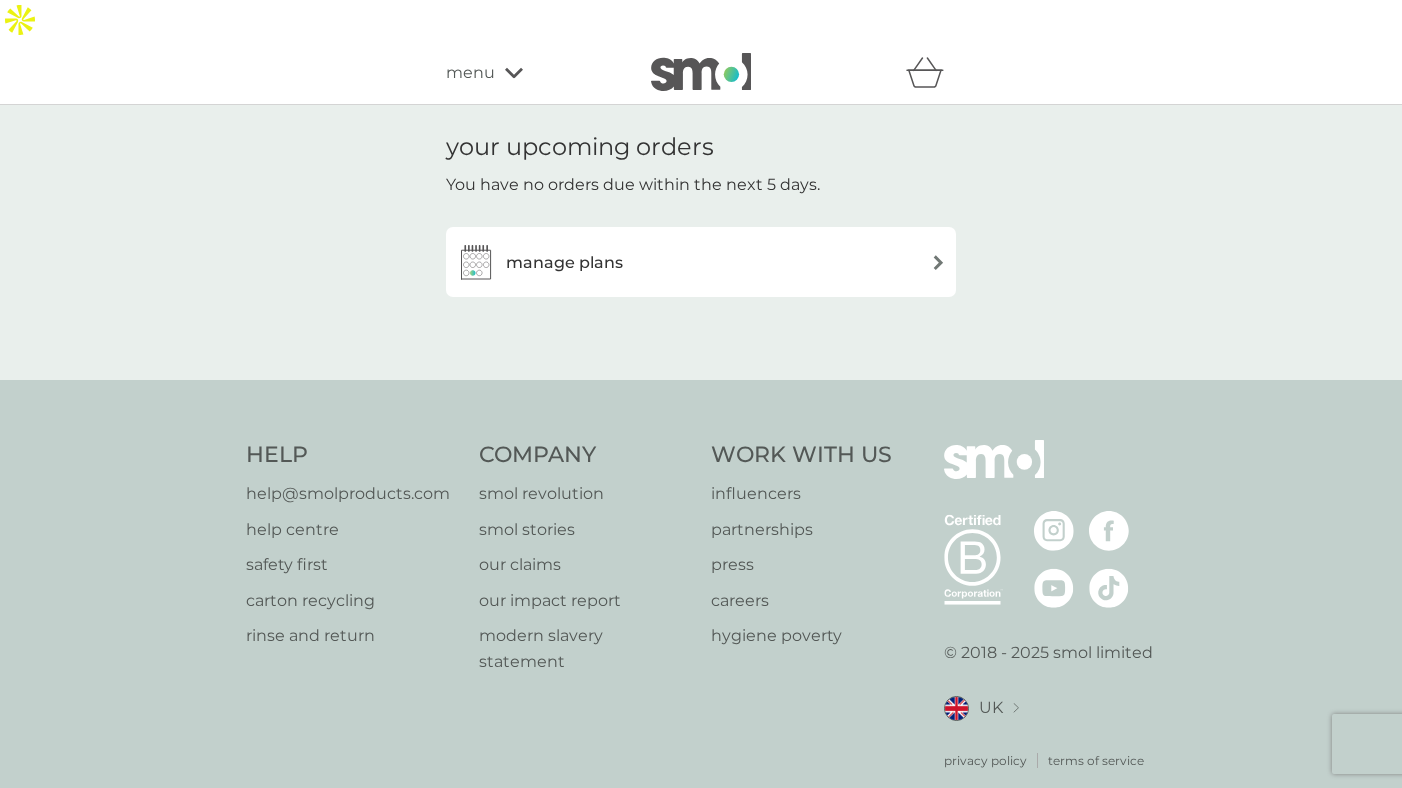 click on "manage plans" at bounding box center [564, 263] 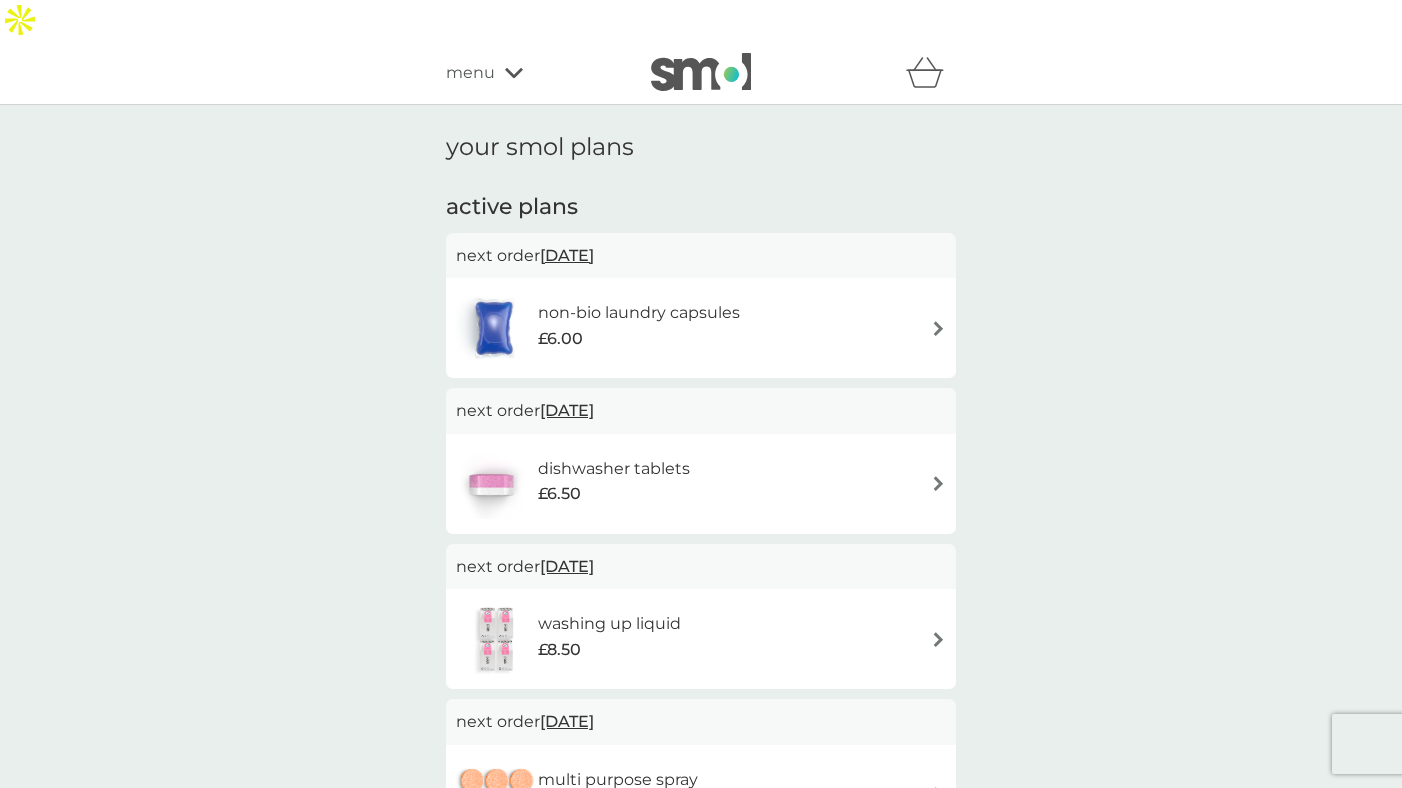click at bounding box center (938, 483) 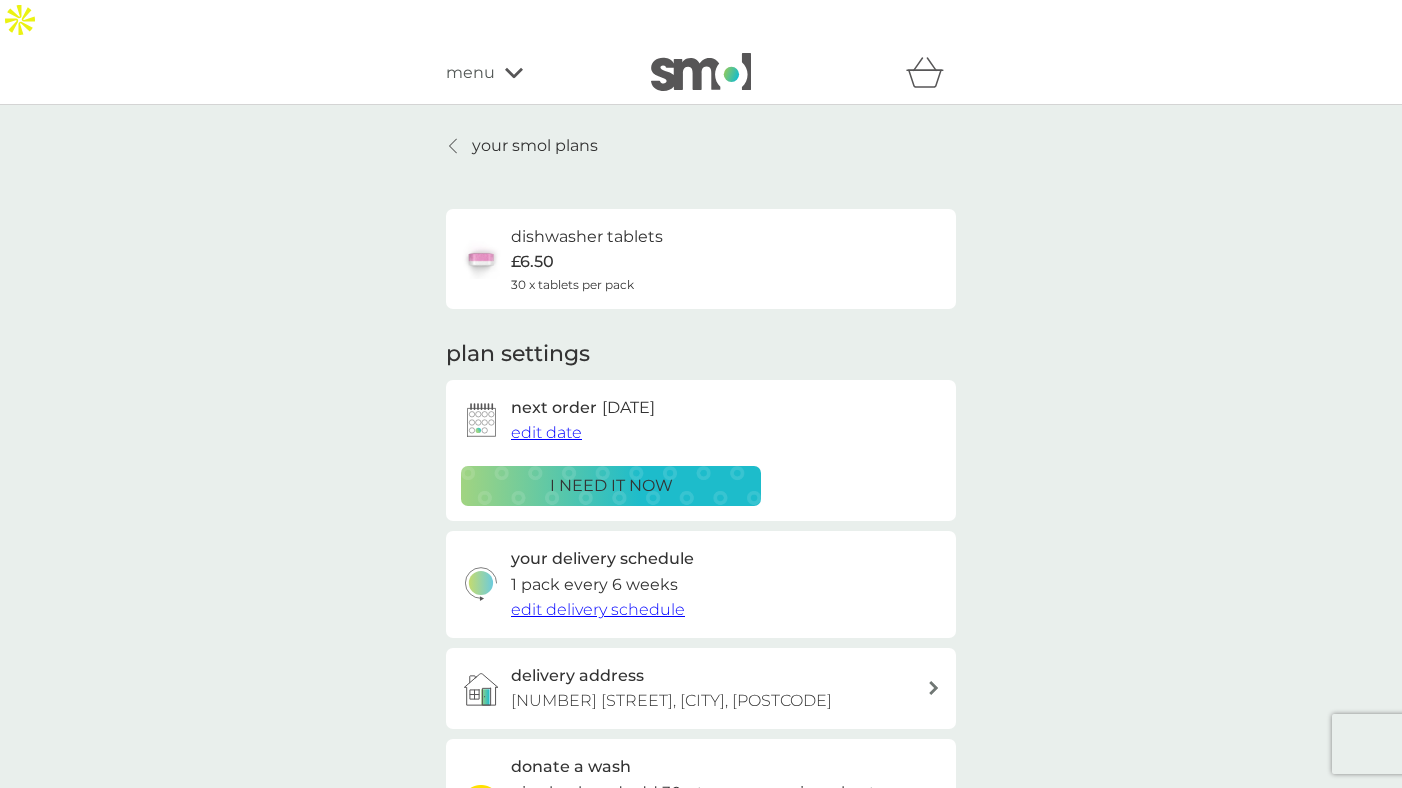 click on "i need it now" at bounding box center [611, 486] 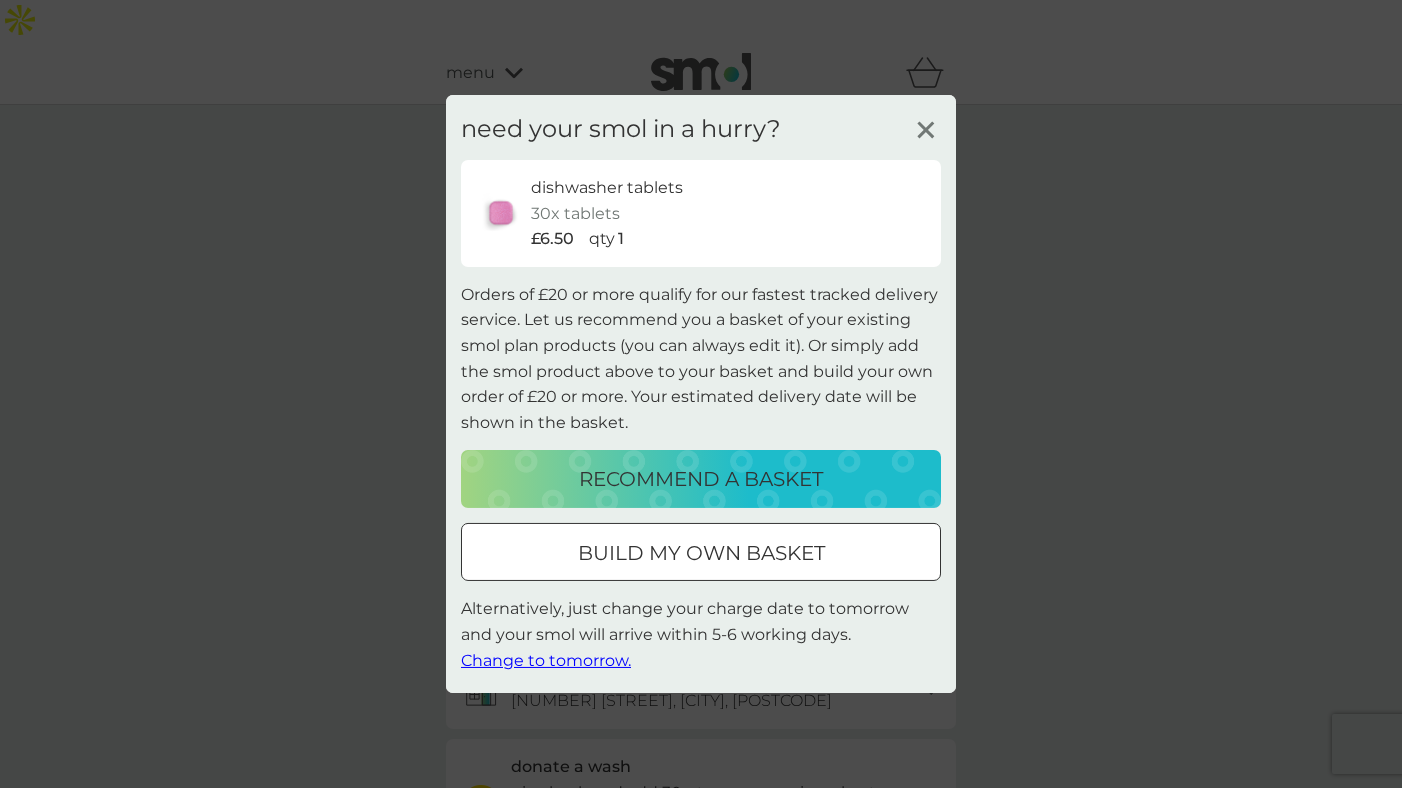 click at bounding box center [701, 553] 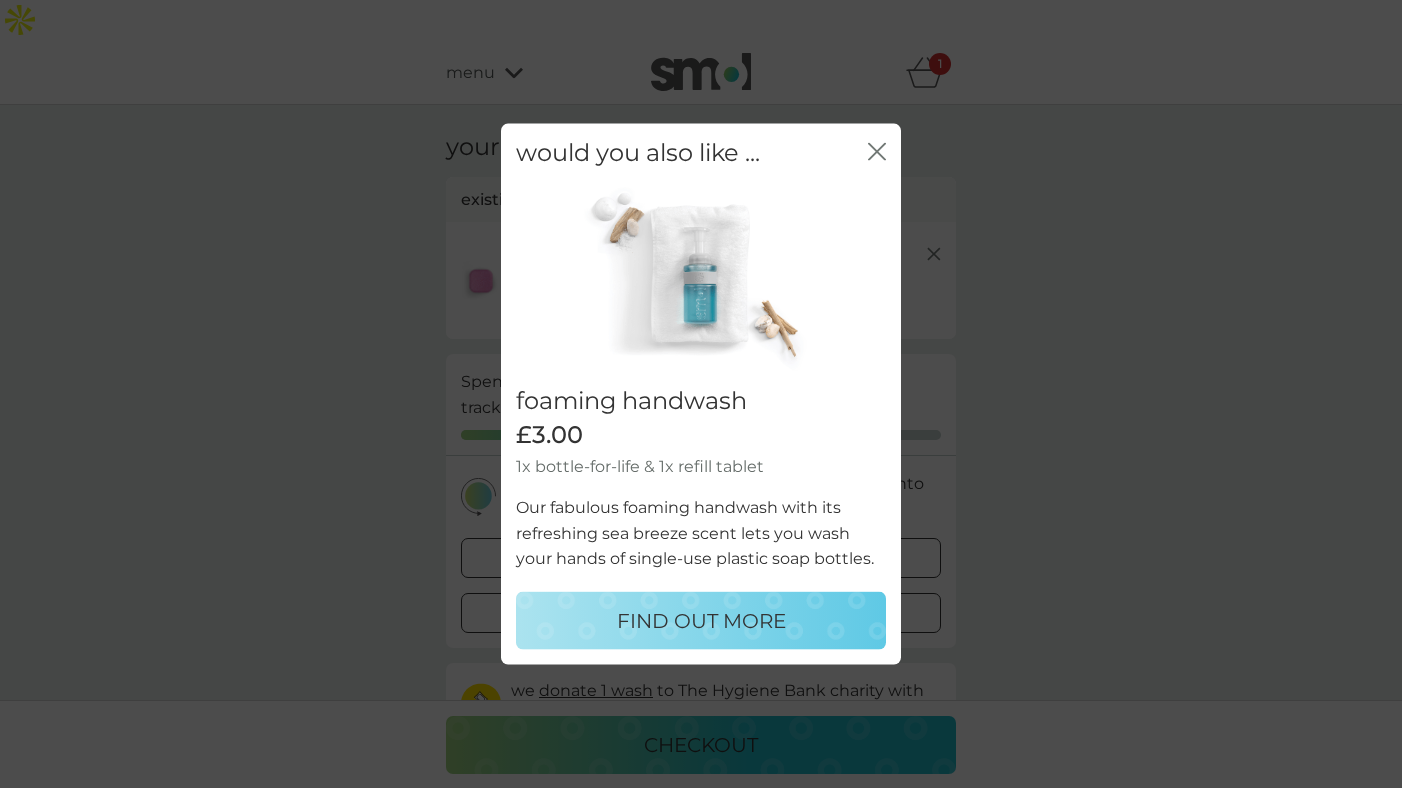 click on "FIND OUT MORE" at bounding box center [701, 620] 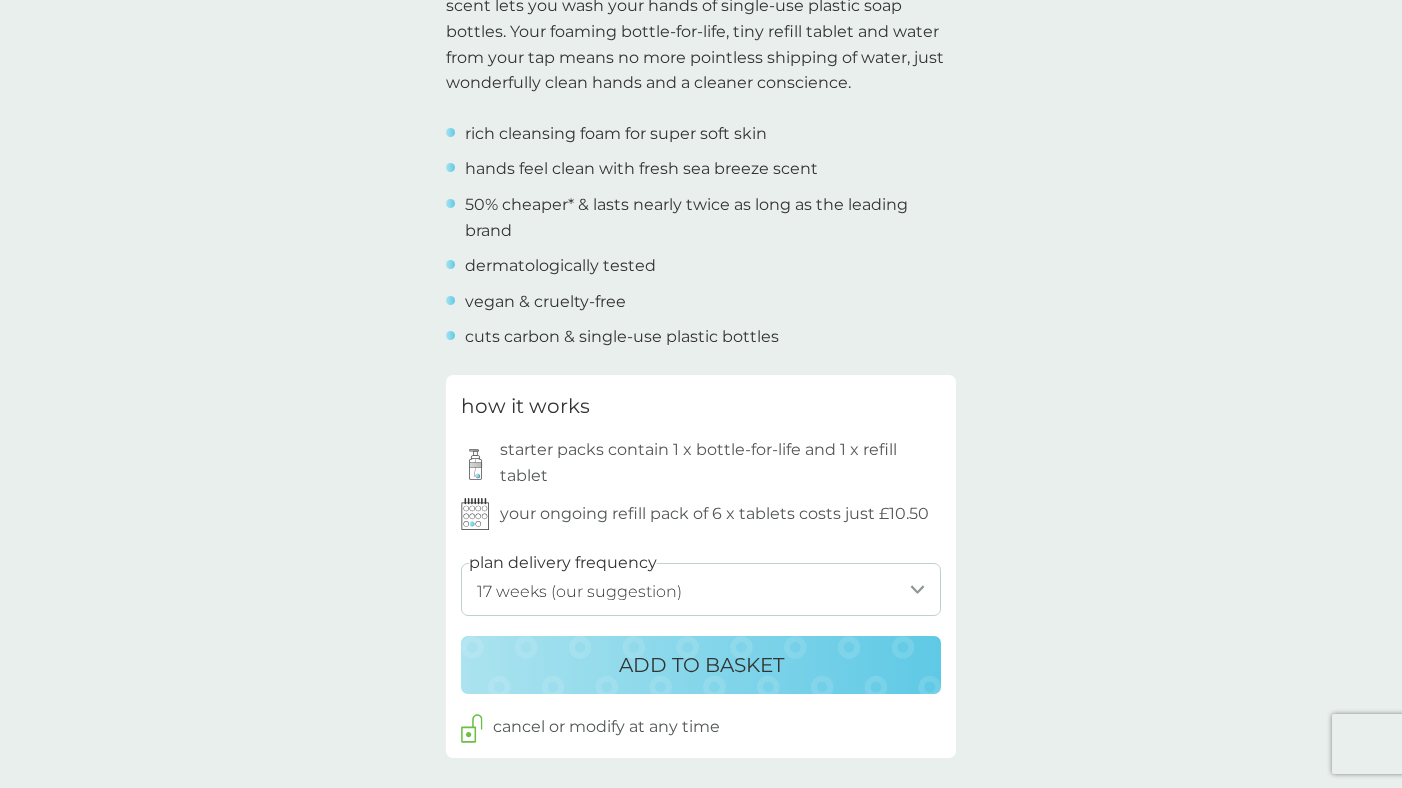 scroll, scrollTop: 743, scrollLeft: 0, axis: vertical 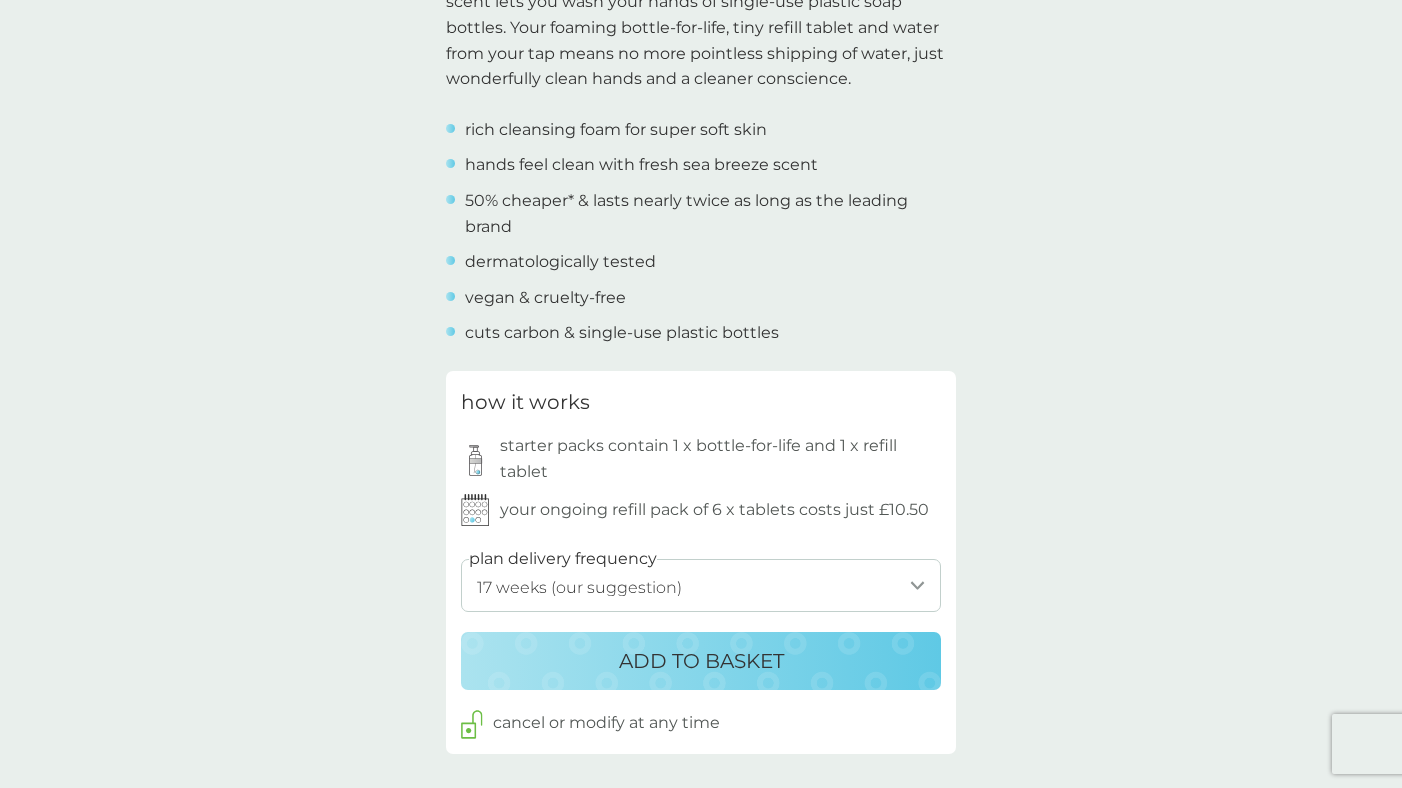 click on "1 week  2 weeks  3 weeks  4 weeks  5 weeks  6 weeks  7 weeks  8 weeks  9 weeks  10 weeks  11 weeks  12 weeks  13 weeks  14 weeks  15 weeks  16 weeks  17 weeks (our suggestion) 18 weeks  19 weeks  20 weeks  21 weeks  22 weeks  23 weeks  24 weeks  25 weeks  26 weeks" at bounding box center (701, 585) 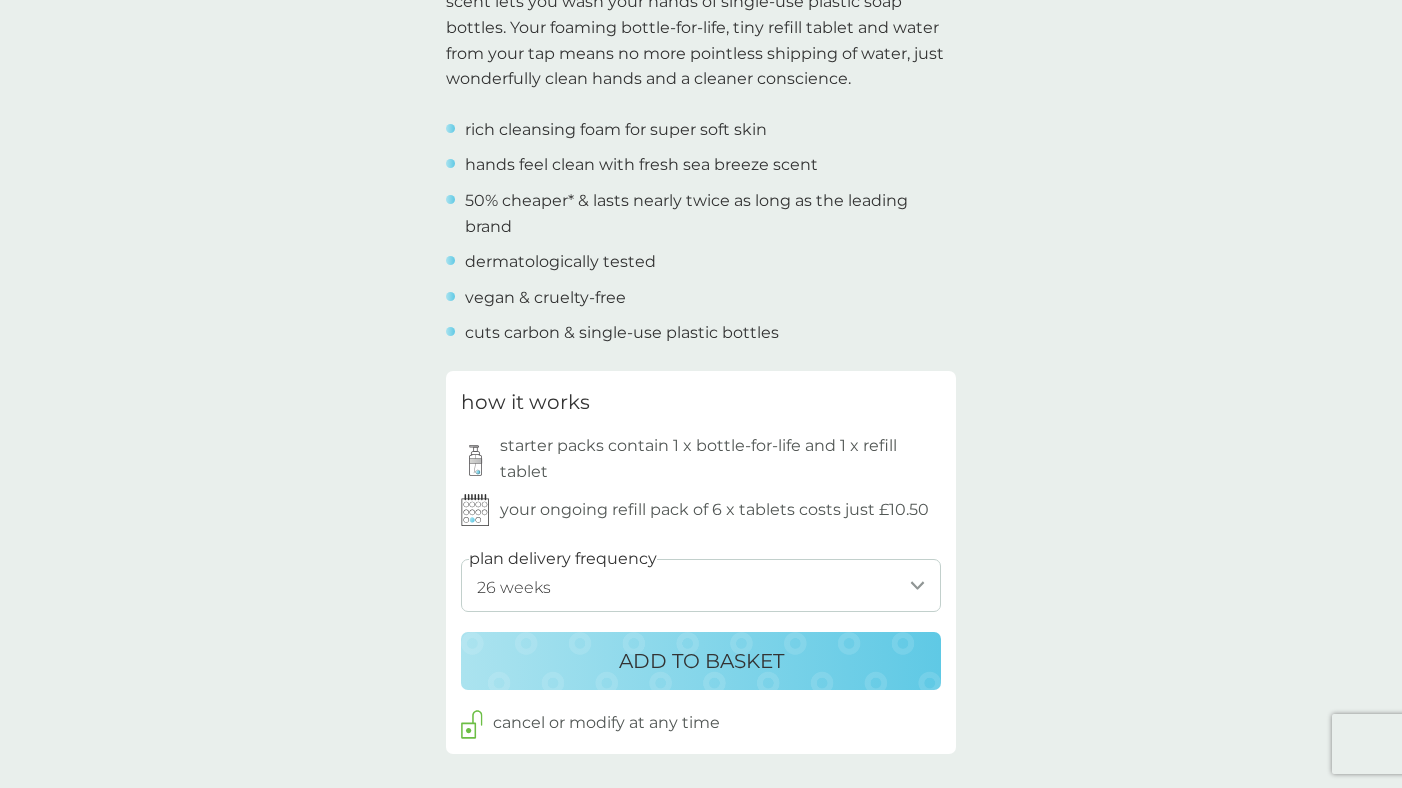 click on "ADD TO BASKET" at bounding box center (701, 661) 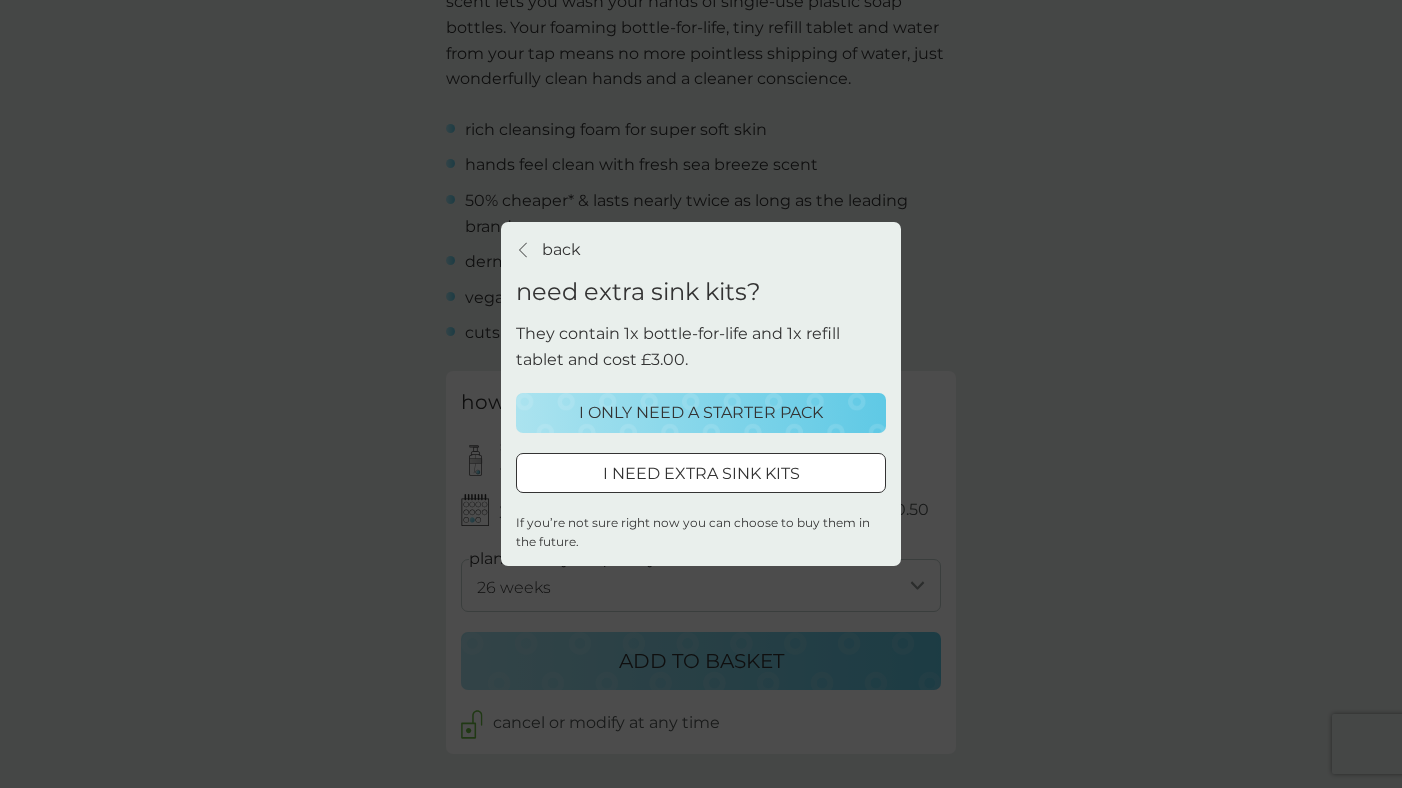 click on "I NEED EXTRA SINK KITS" at bounding box center (701, 474) 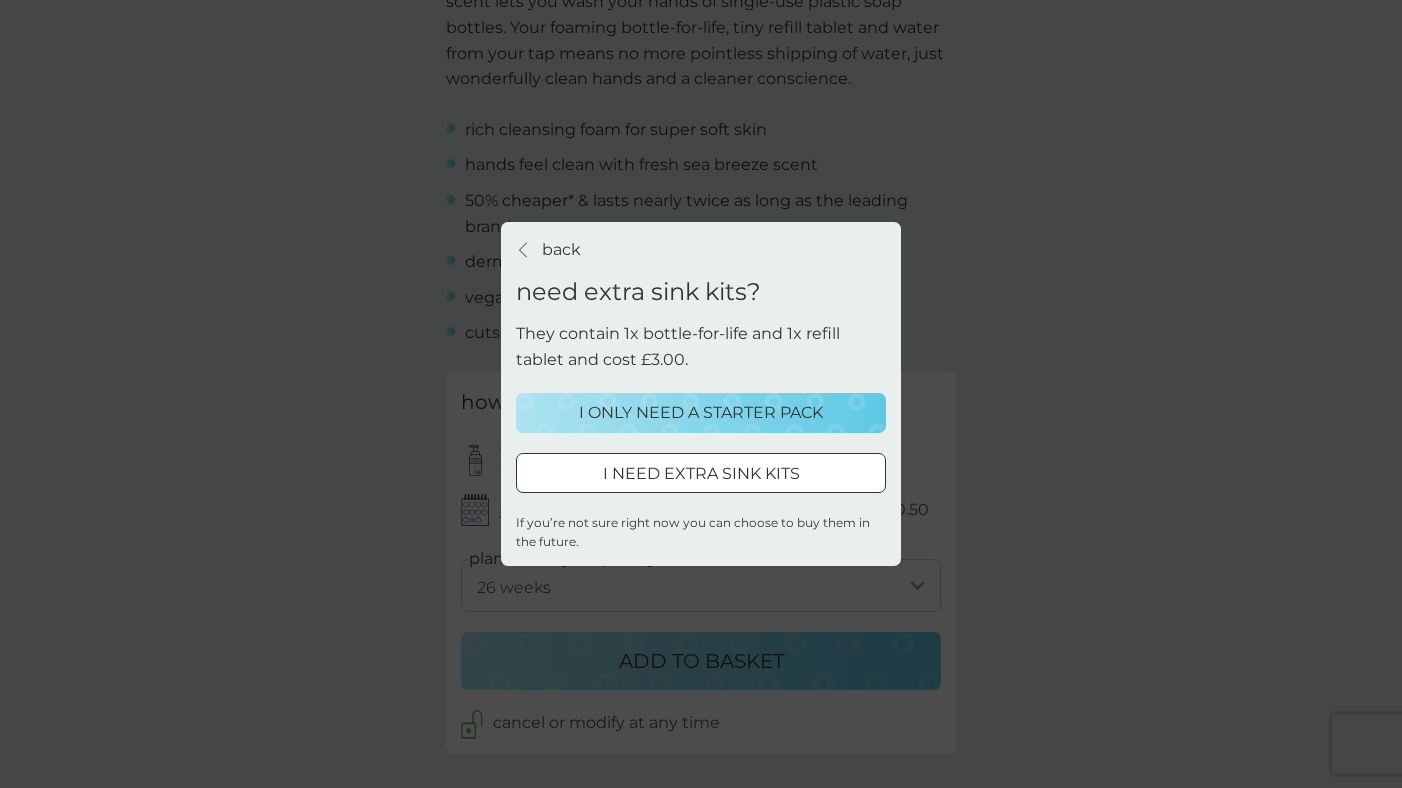 select on "182" 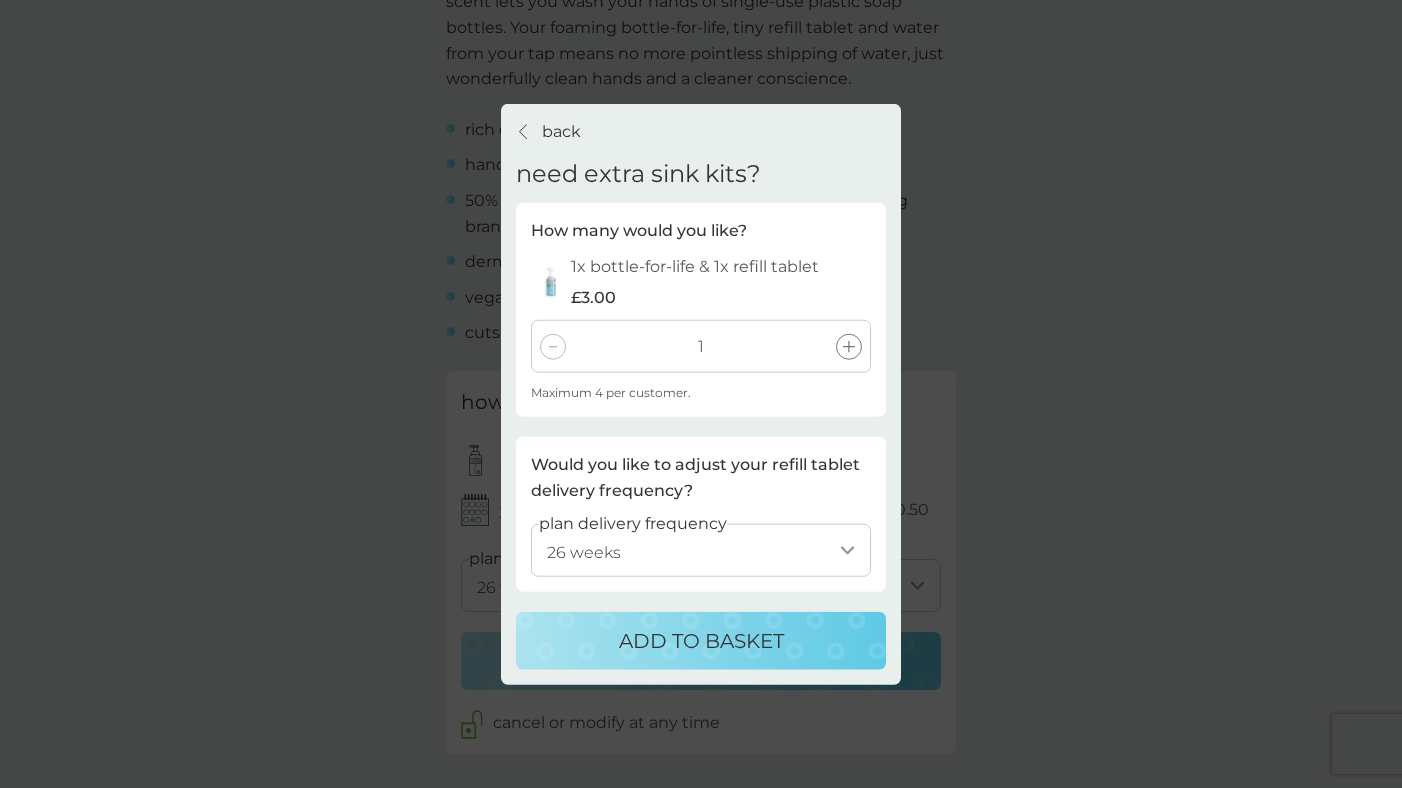 click on "back back need extra sink kits? How many would you like? 1x bottle-for-life & 1x refill tablet £3.00 1 Maximum 4 per customer. Would you like to adjust your refill tablet delivery frequency? plan delivery frequency 1 week  2 weeks  3 weeks  4 weeks  5 weeks  6 weeks  7 weeks  8 weeks  9 weeks  10 weeks  11 weeks  12 weeks  13 weeks  14 weeks  15 weeks  16 weeks  17 weeks (our suggestion) 18 weeks  19 weeks  20 weeks  21 weeks  22 weeks  23 weeks  24 weeks  25 weeks  26 weeks  ADD TO BASKET" at bounding box center [701, 394] 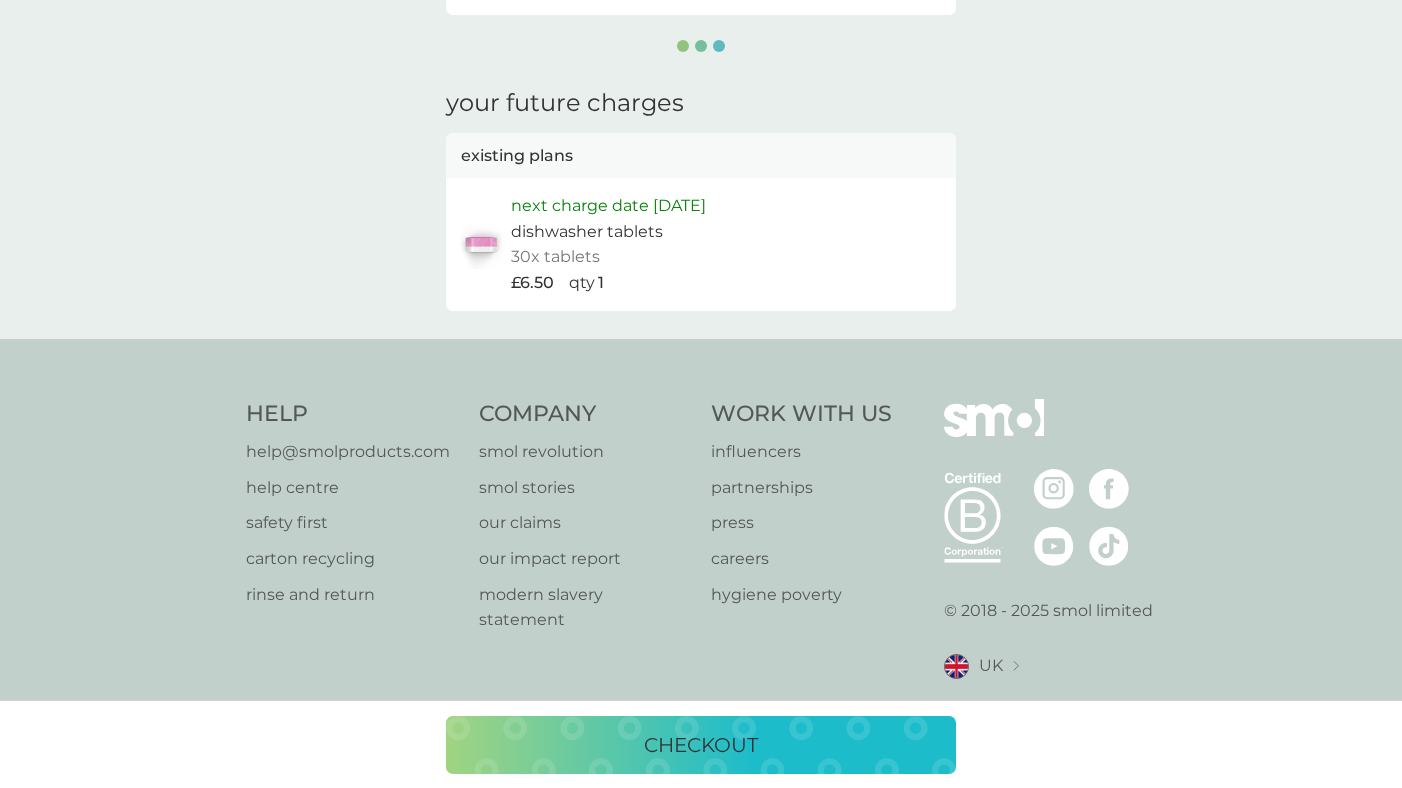 scroll, scrollTop: 0, scrollLeft: 0, axis: both 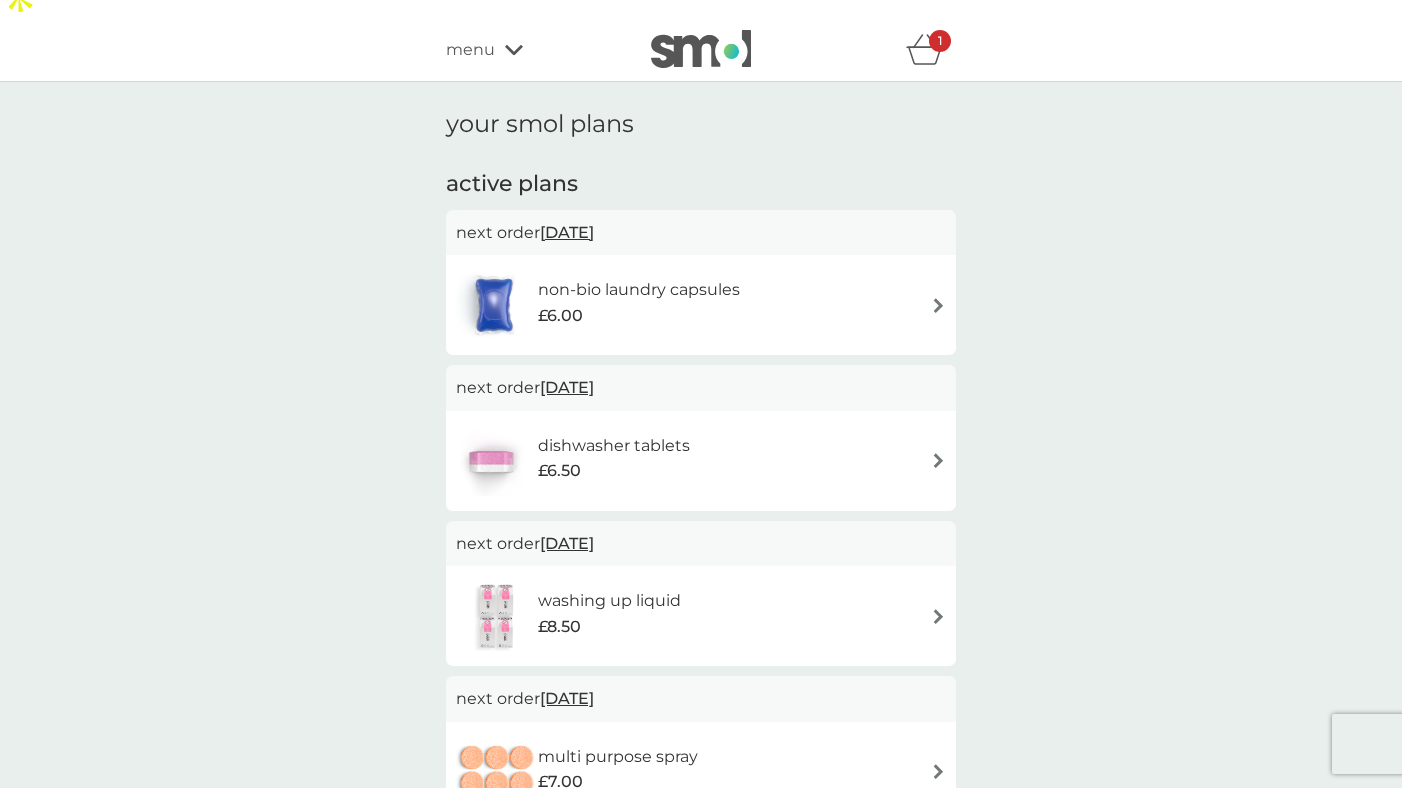 click on "8 Feb 2026" at bounding box center (567, 543) 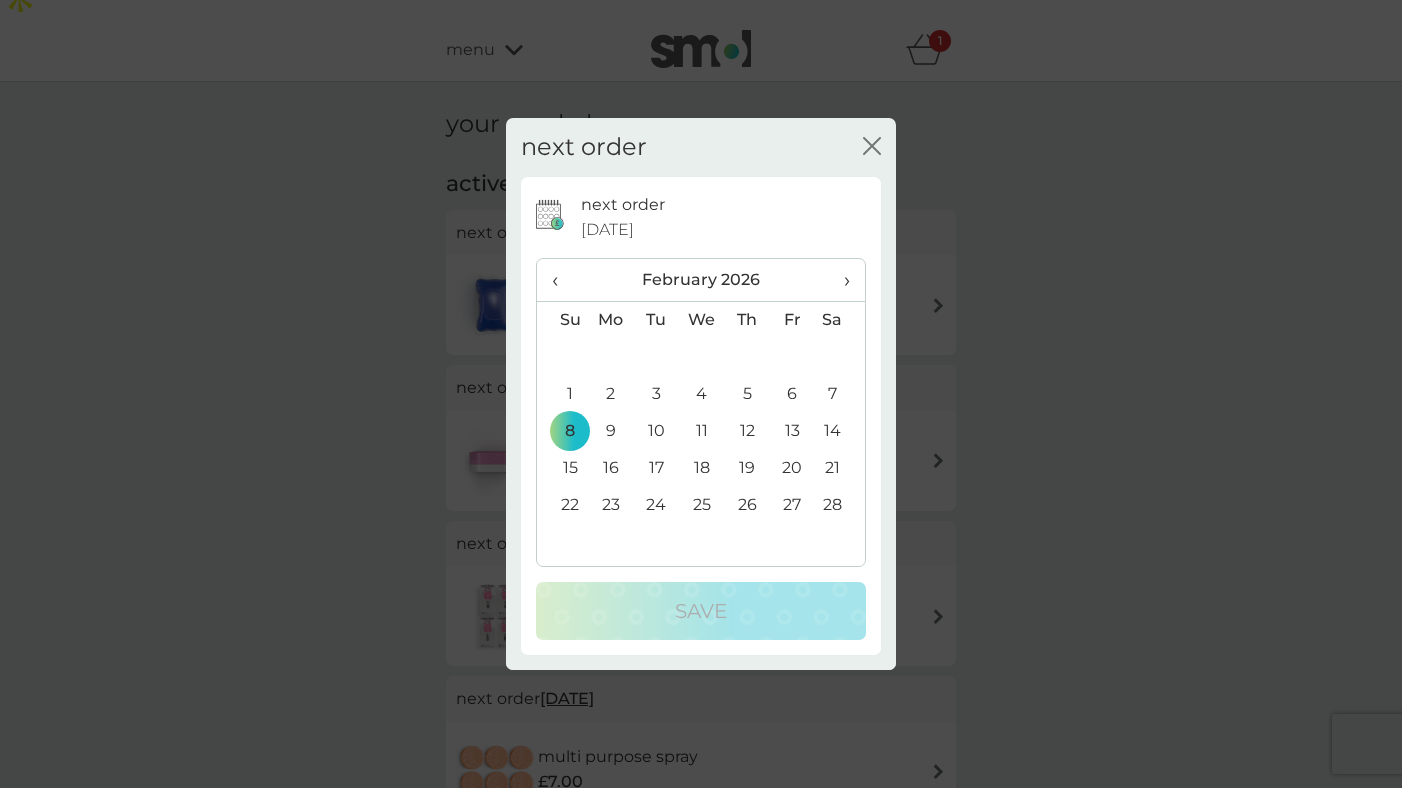 click on "›" at bounding box center [840, 280] 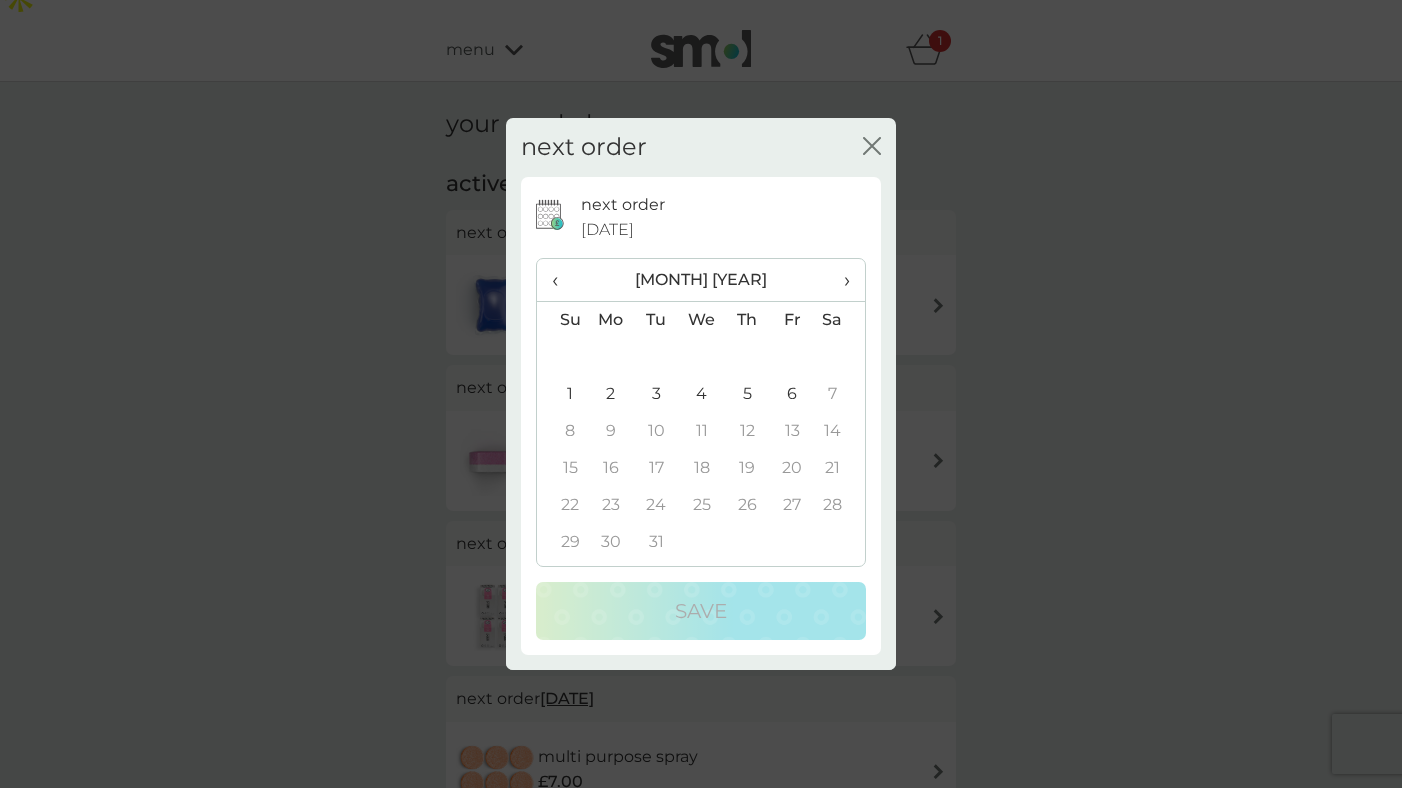 click on "›" at bounding box center [840, 280] 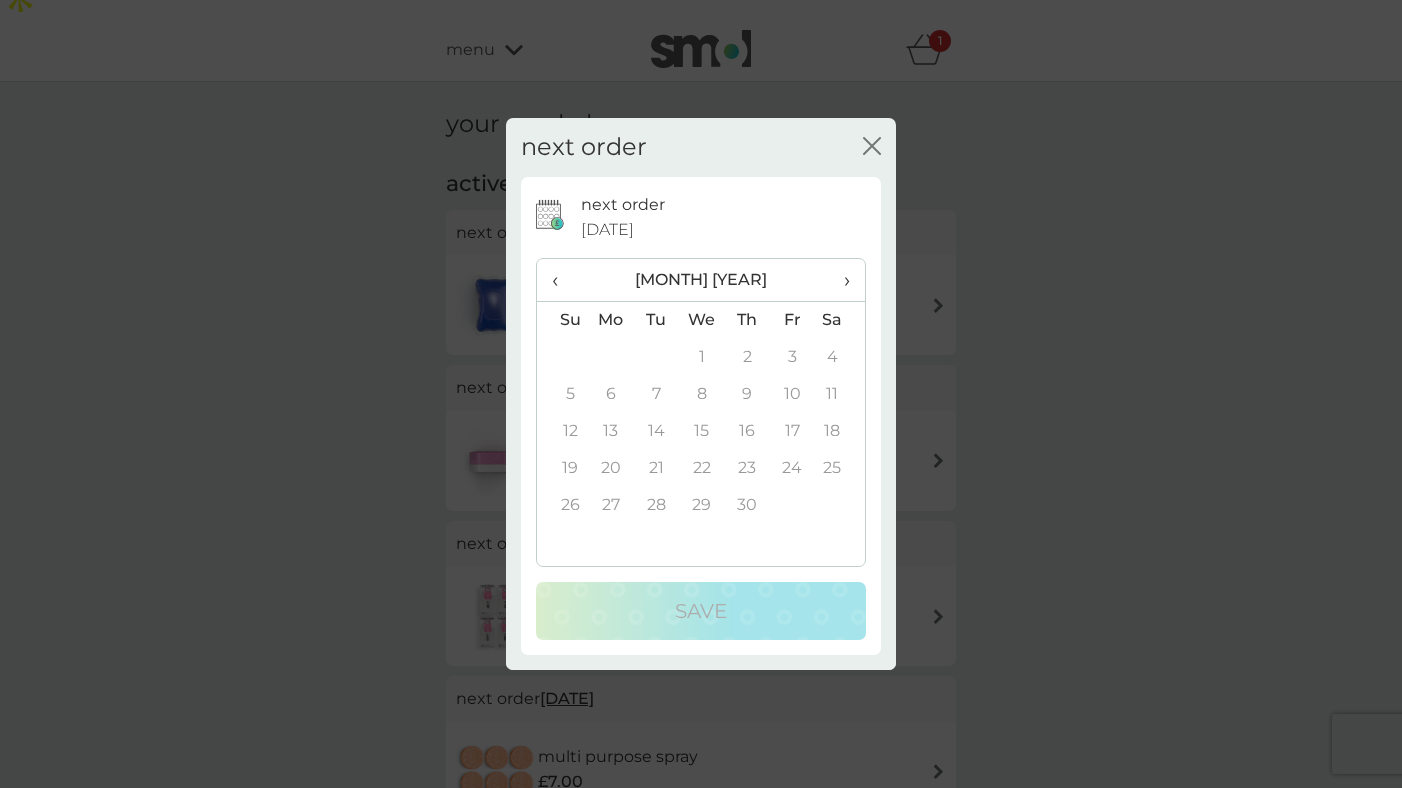 click on "›" at bounding box center [840, 280] 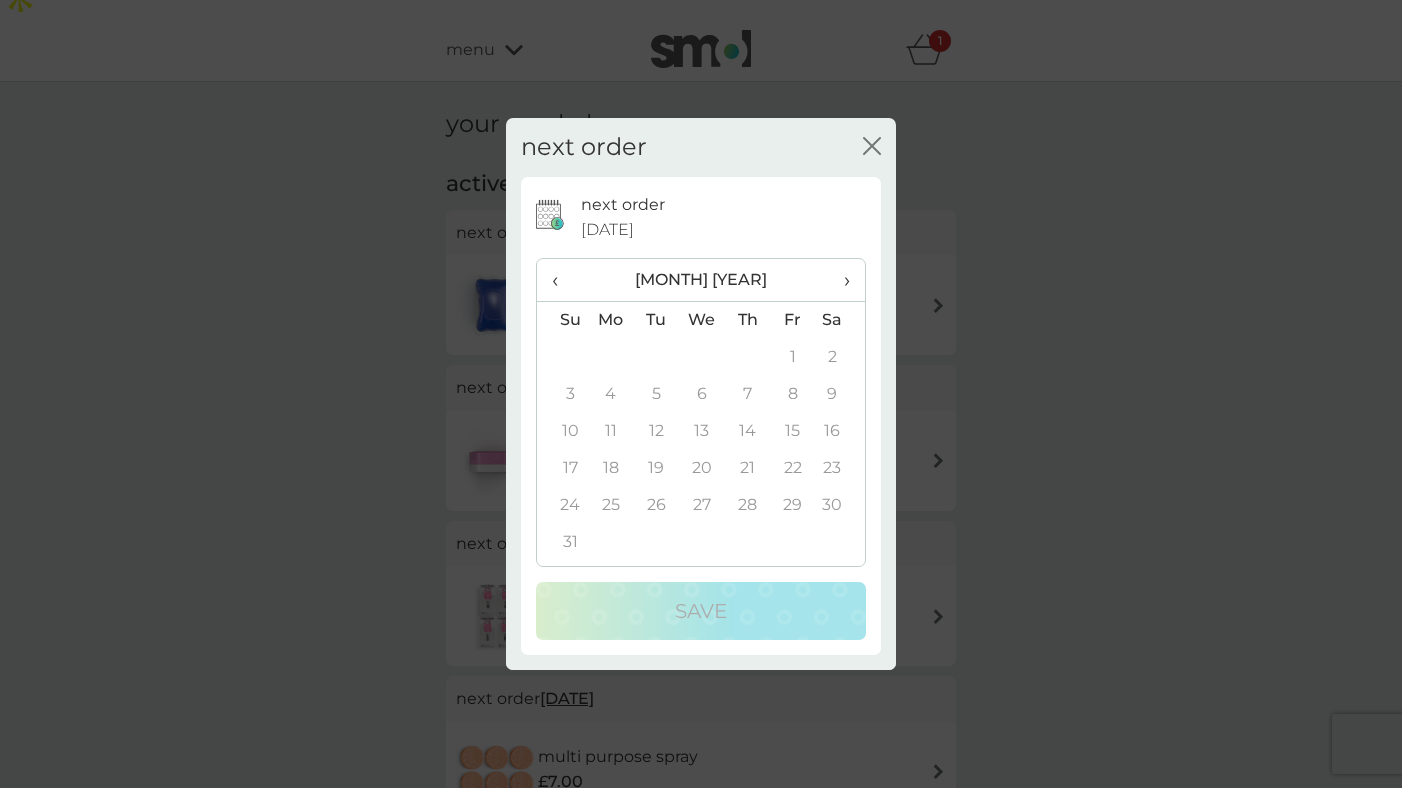 click on "›" at bounding box center [840, 280] 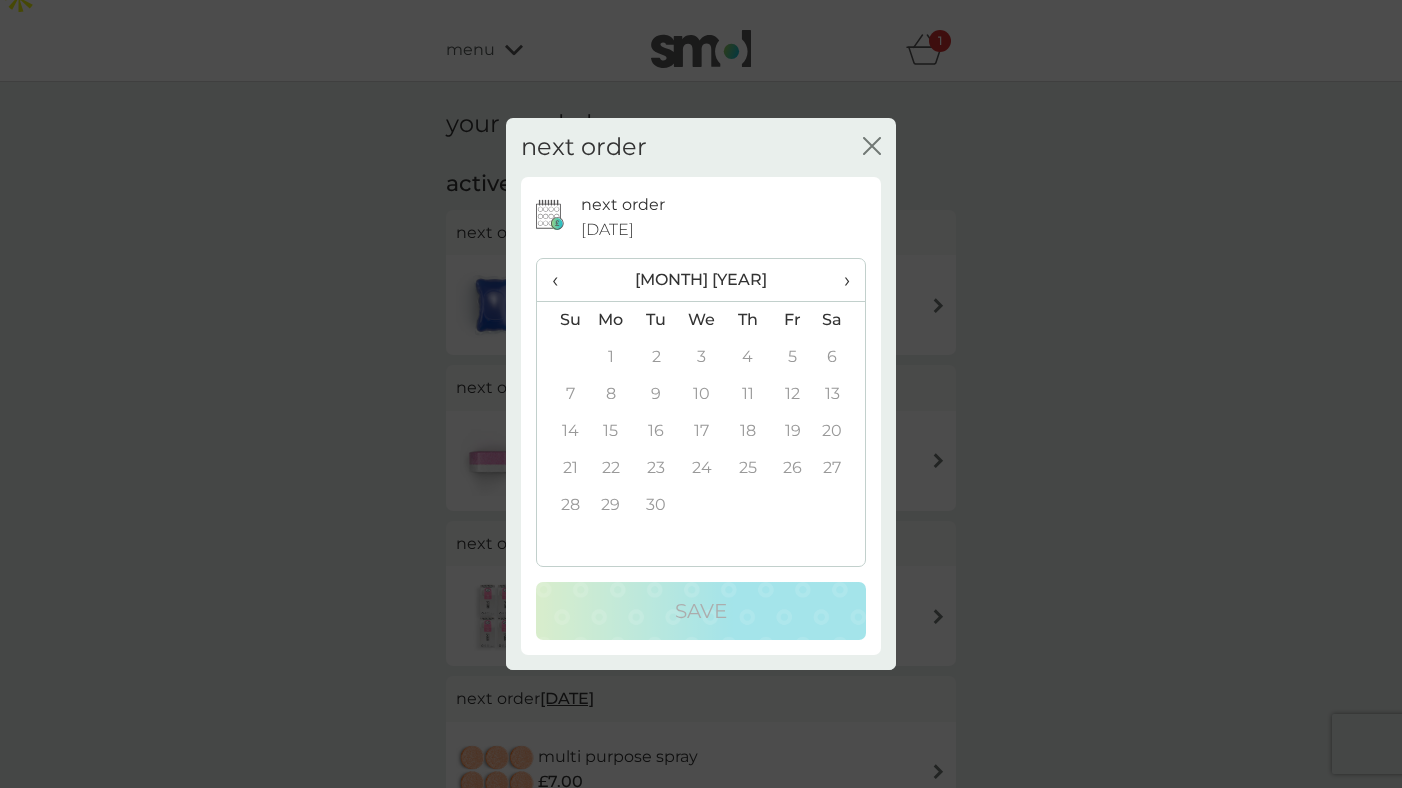 click on "›" at bounding box center [840, 280] 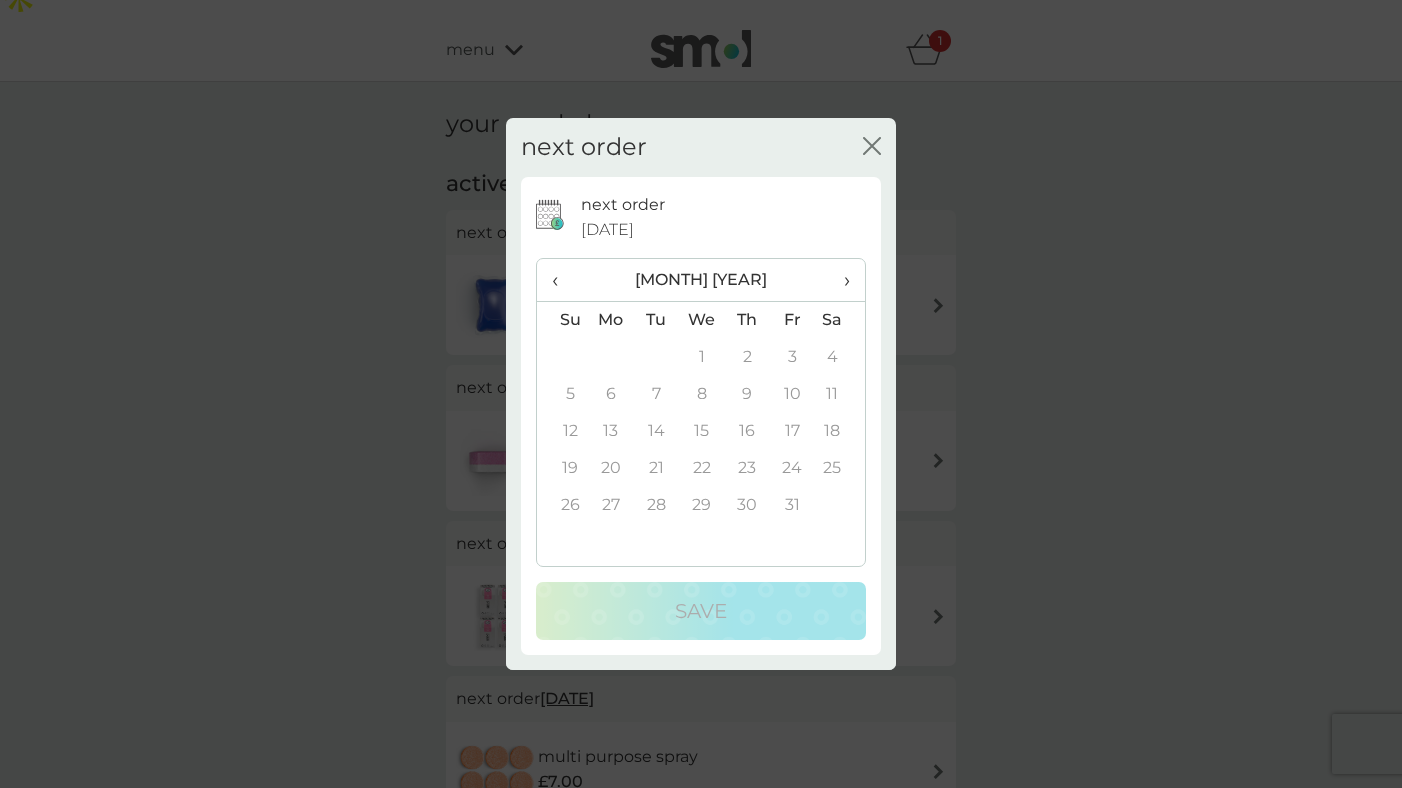 click on "›" at bounding box center (840, 280) 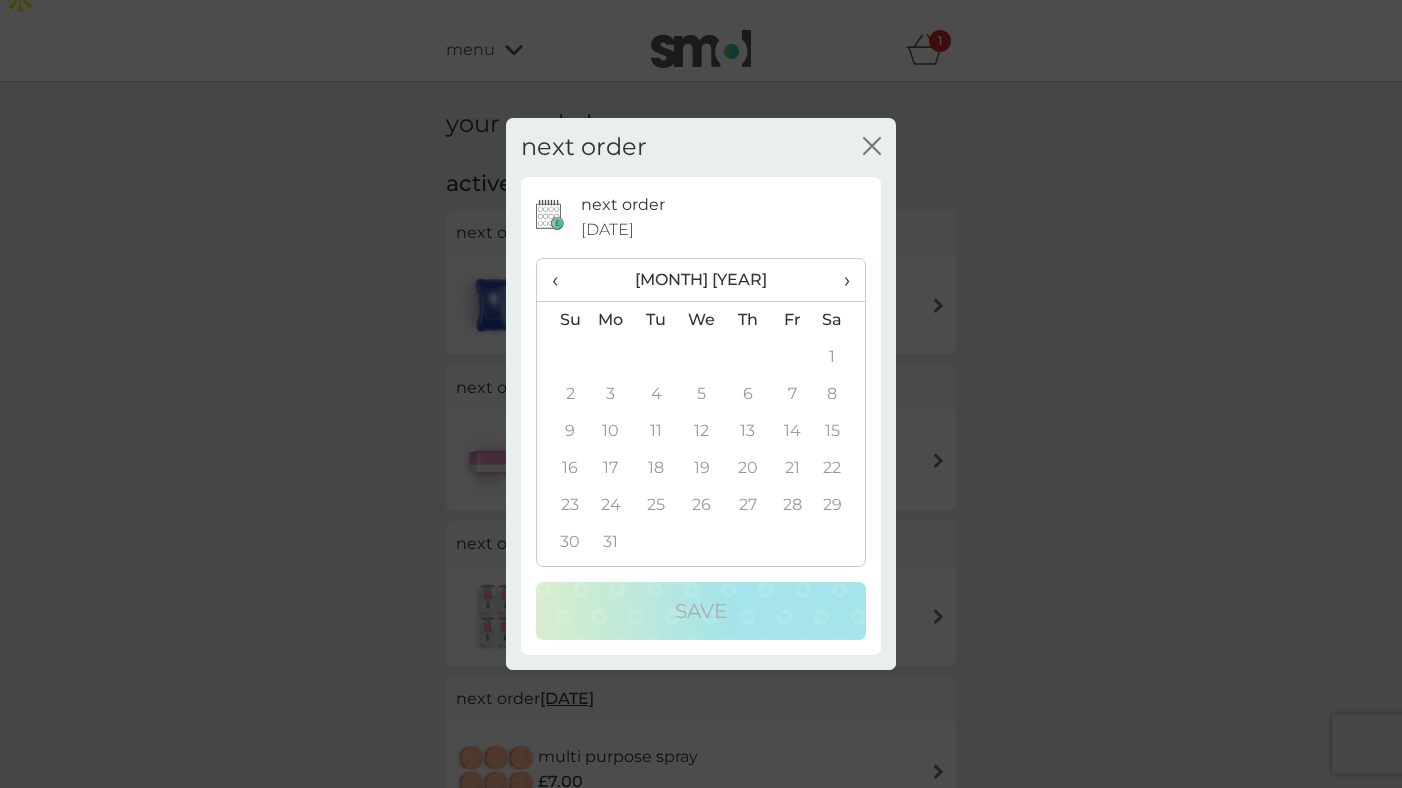 click on "›" at bounding box center [840, 280] 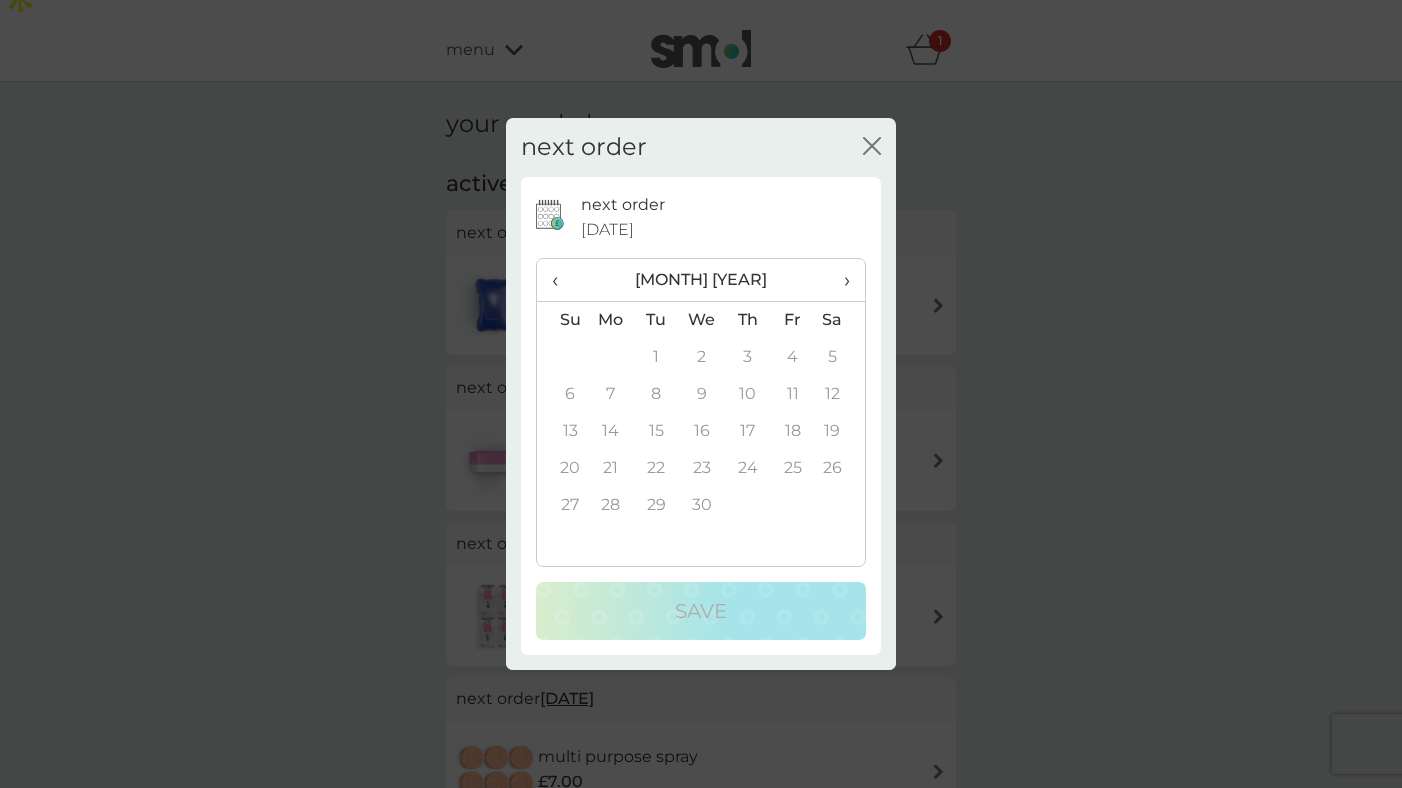 click on "›" at bounding box center (840, 280) 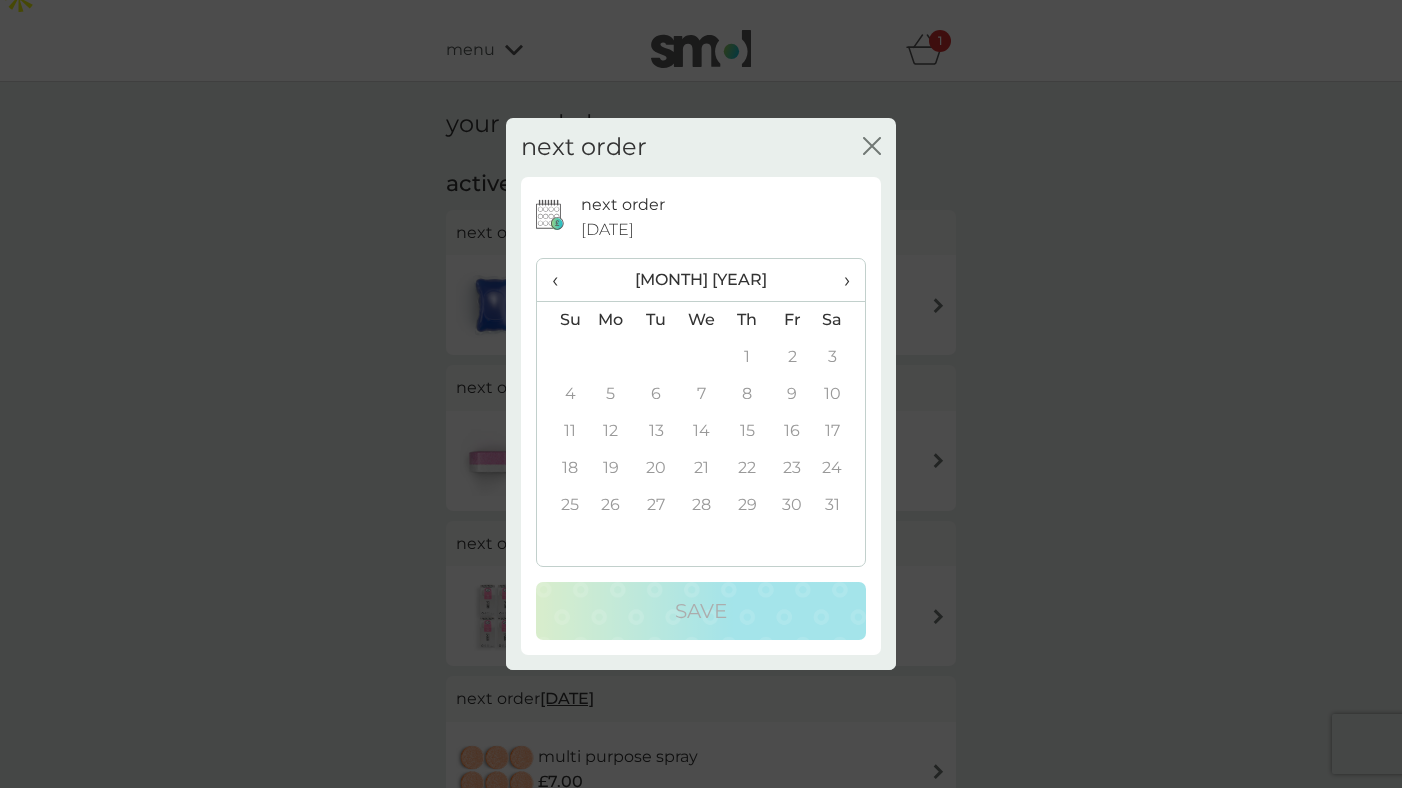 click on "›" at bounding box center (840, 280) 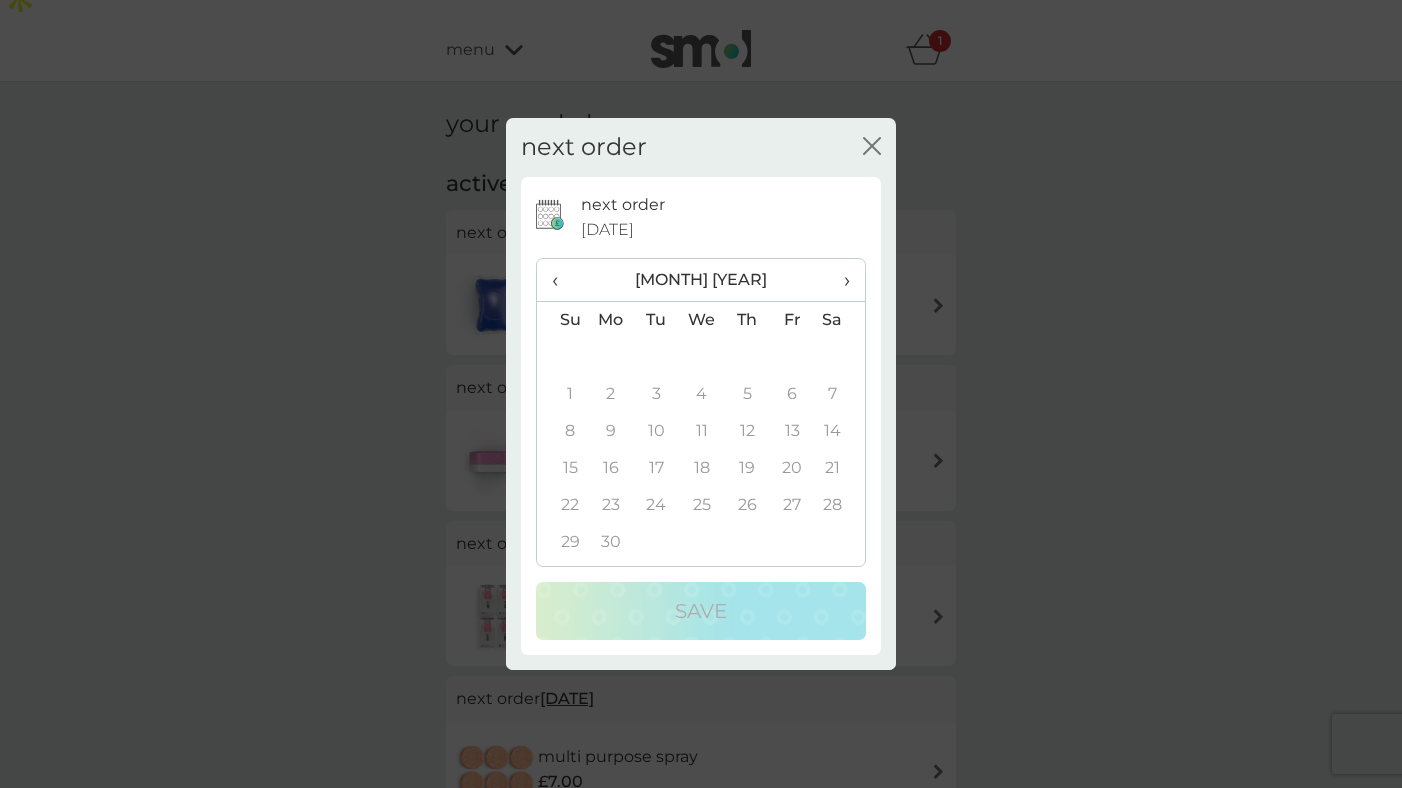 click on "next order close" at bounding box center [701, 147] 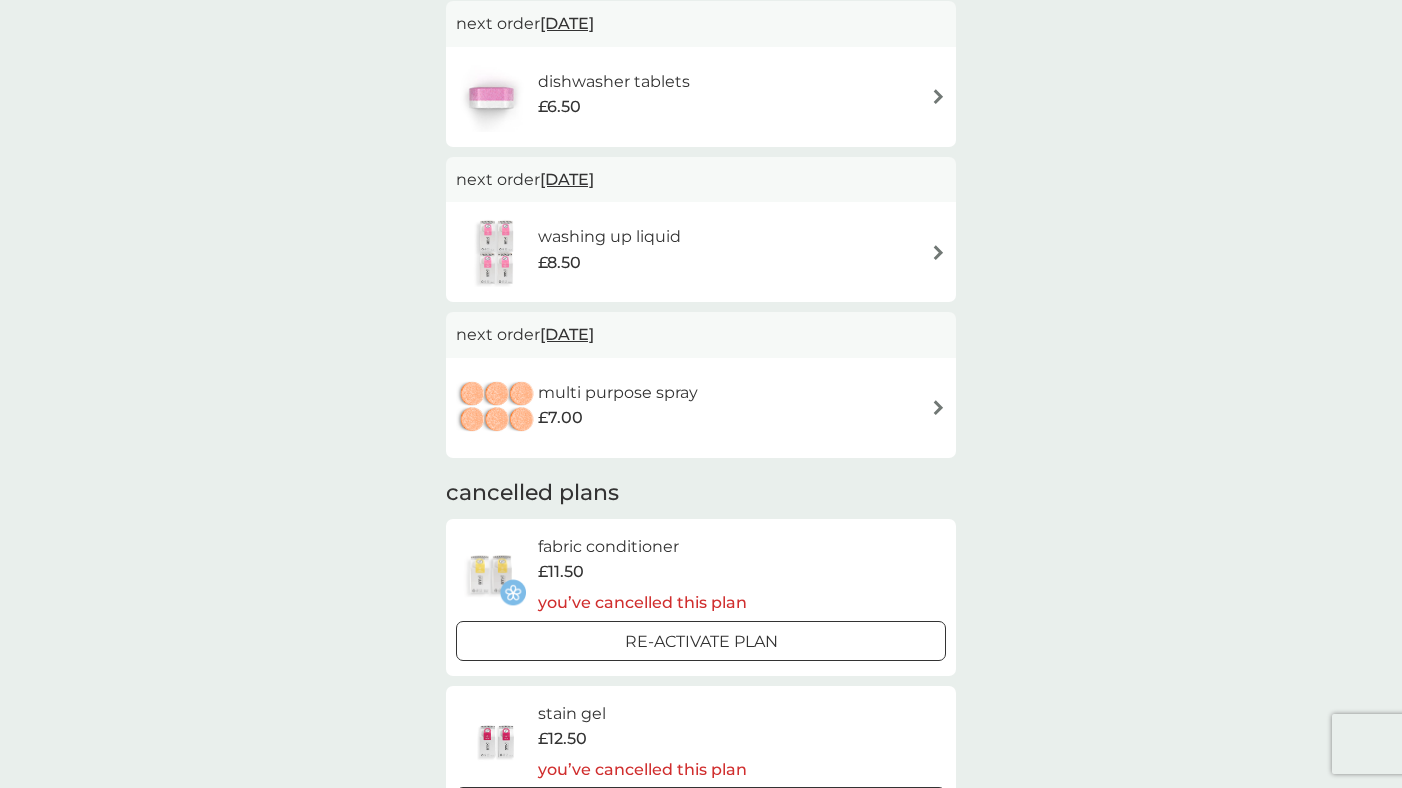 scroll, scrollTop: 468, scrollLeft: 0, axis: vertical 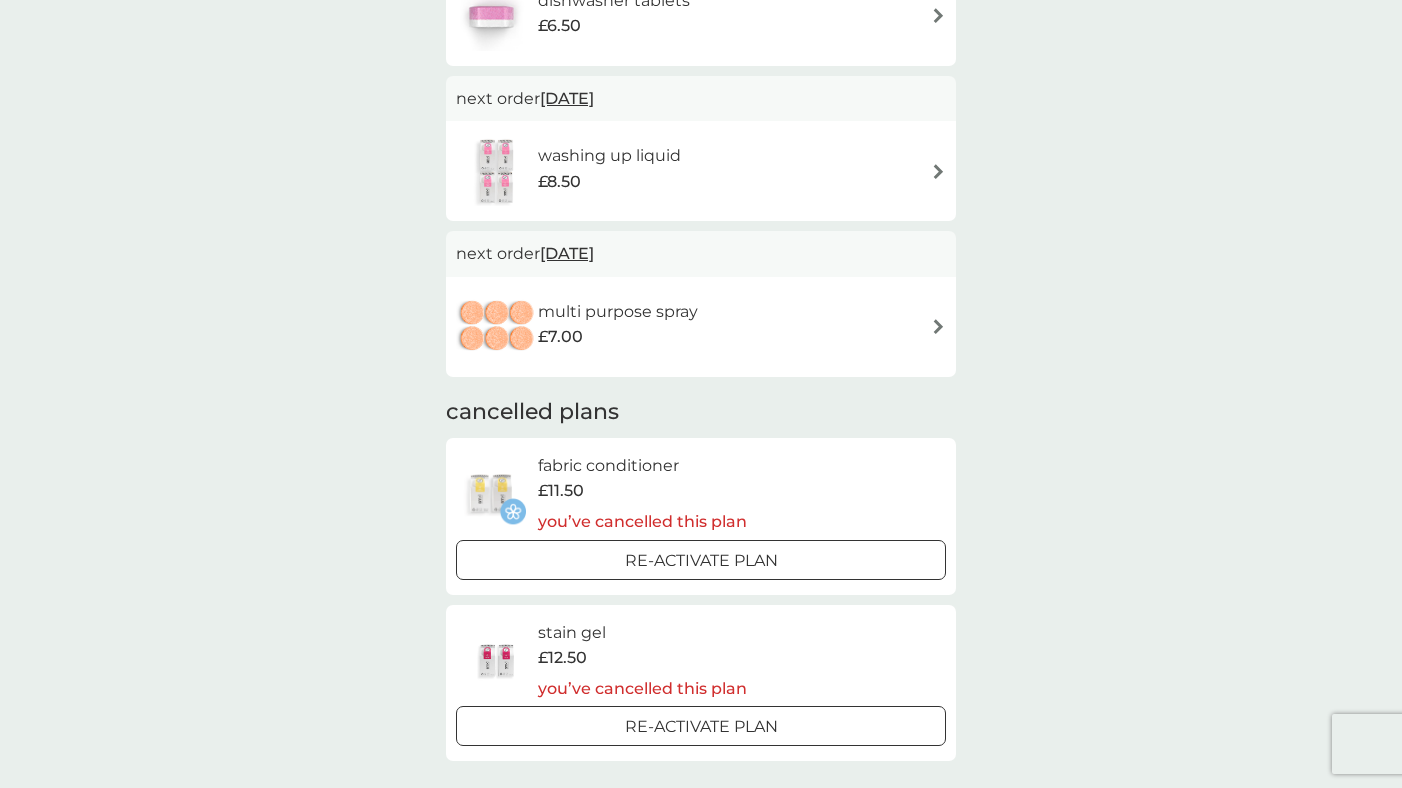 click on "Re-activate Plan" at bounding box center [701, 561] 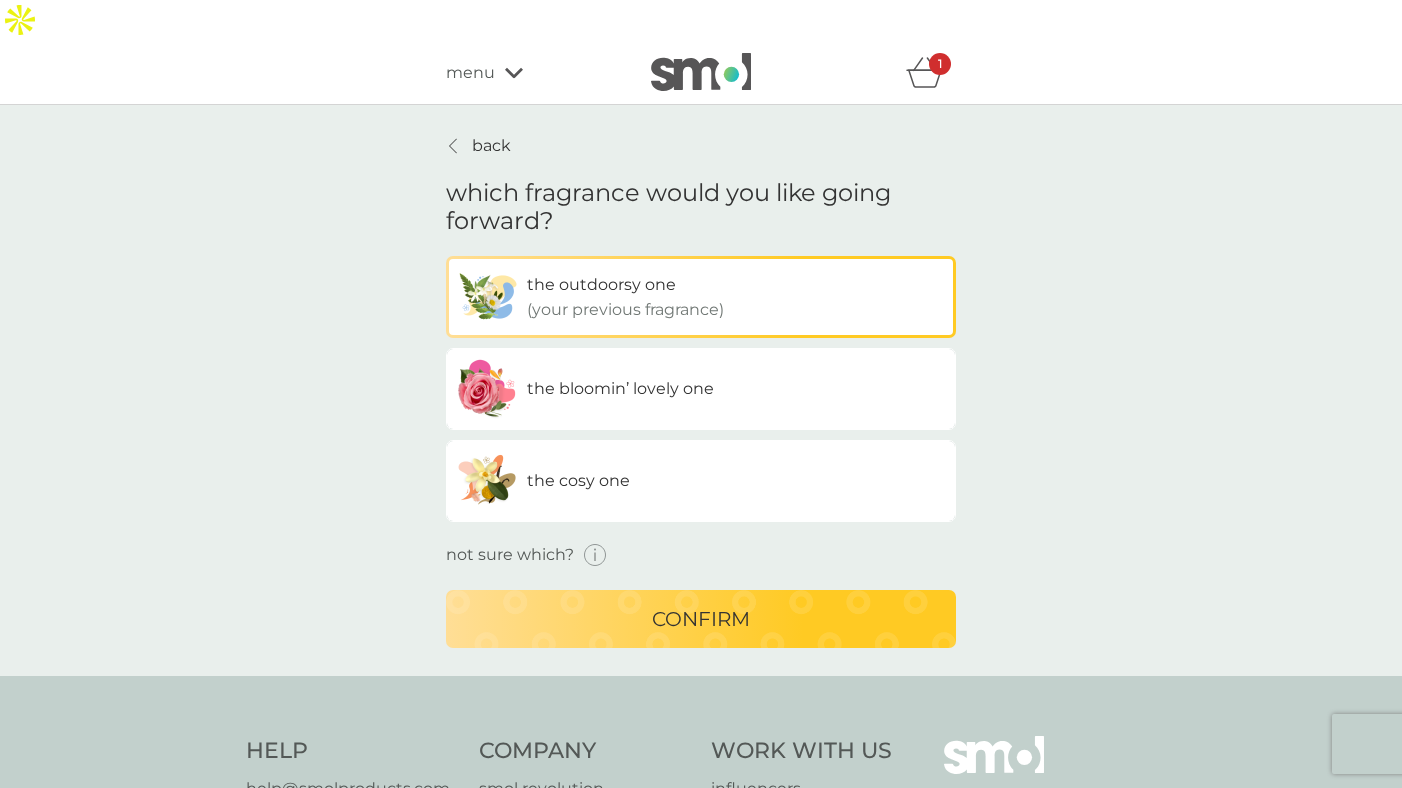 click on "confirm" at bounding box center [701, 619] 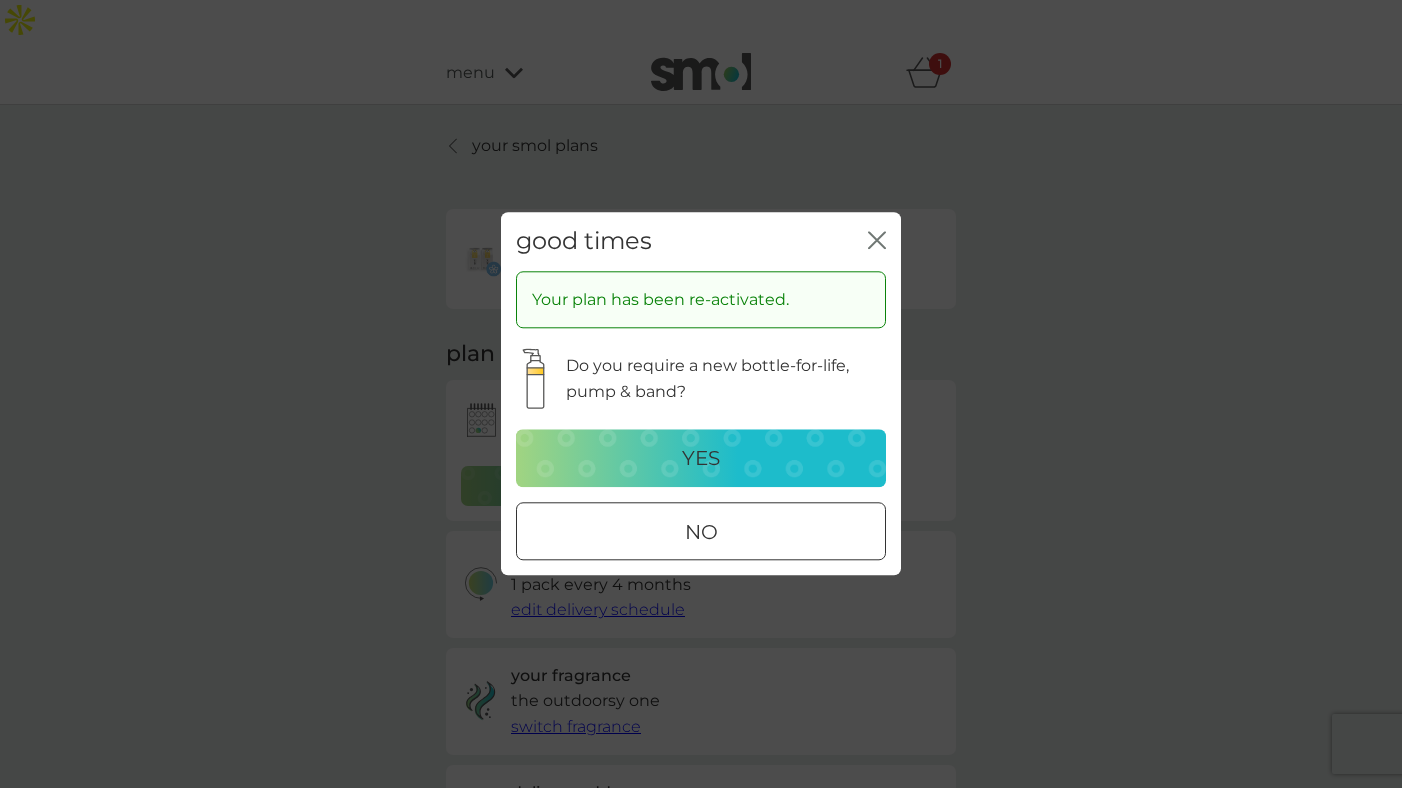 click at bounding box center (701, 532) 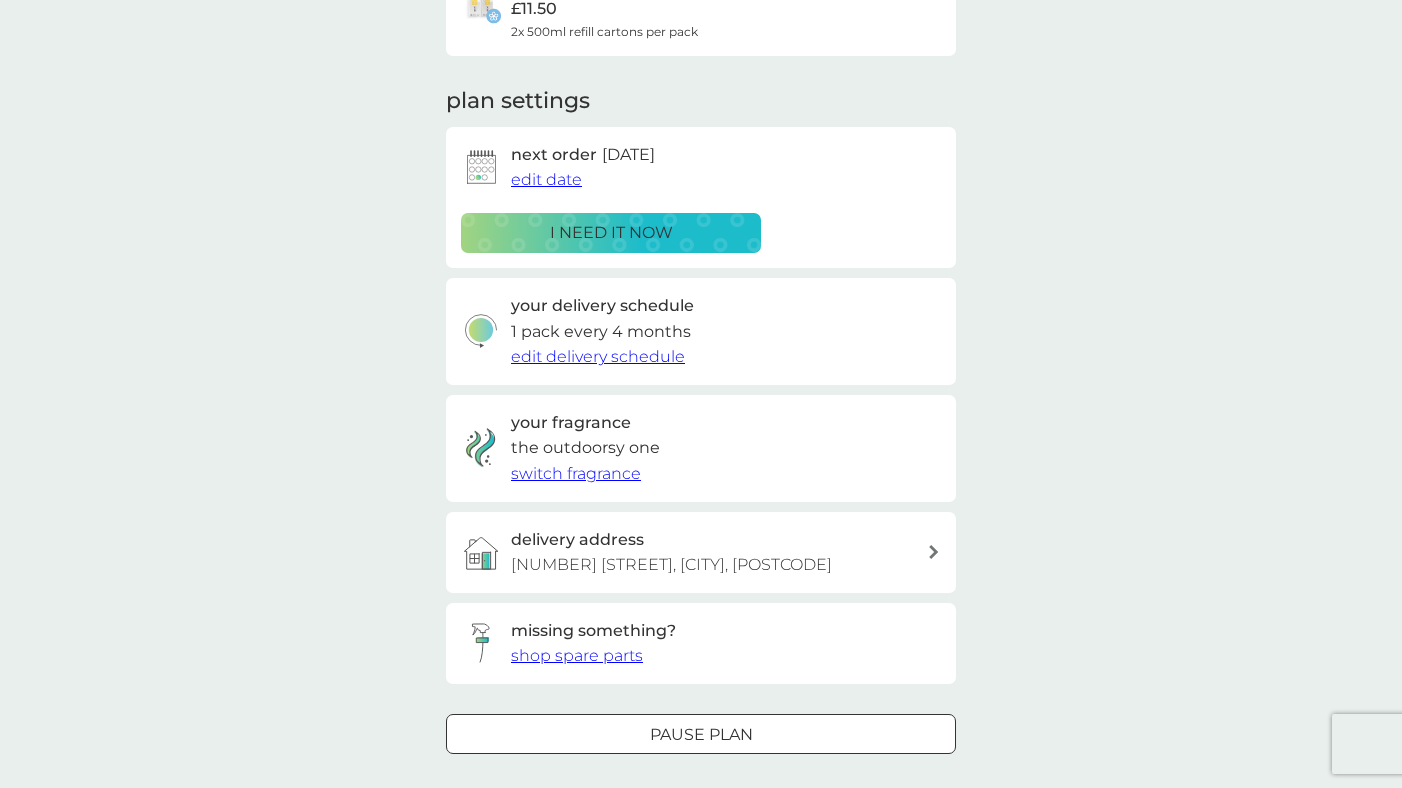 scroll, scrollTop: 272, scrollLeft: 0, axis: vertical 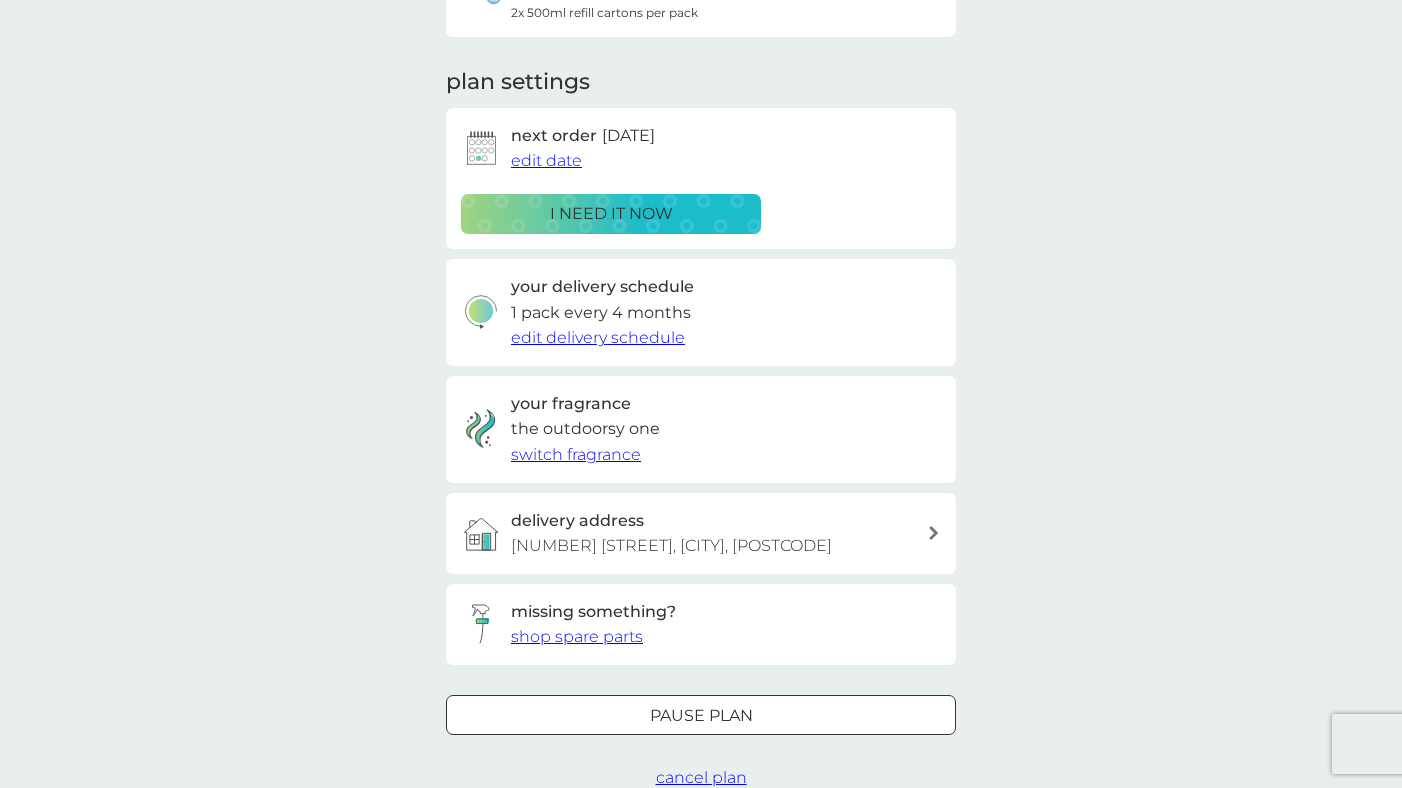 click on "shop spare parts" at bounding box center [577, 636] 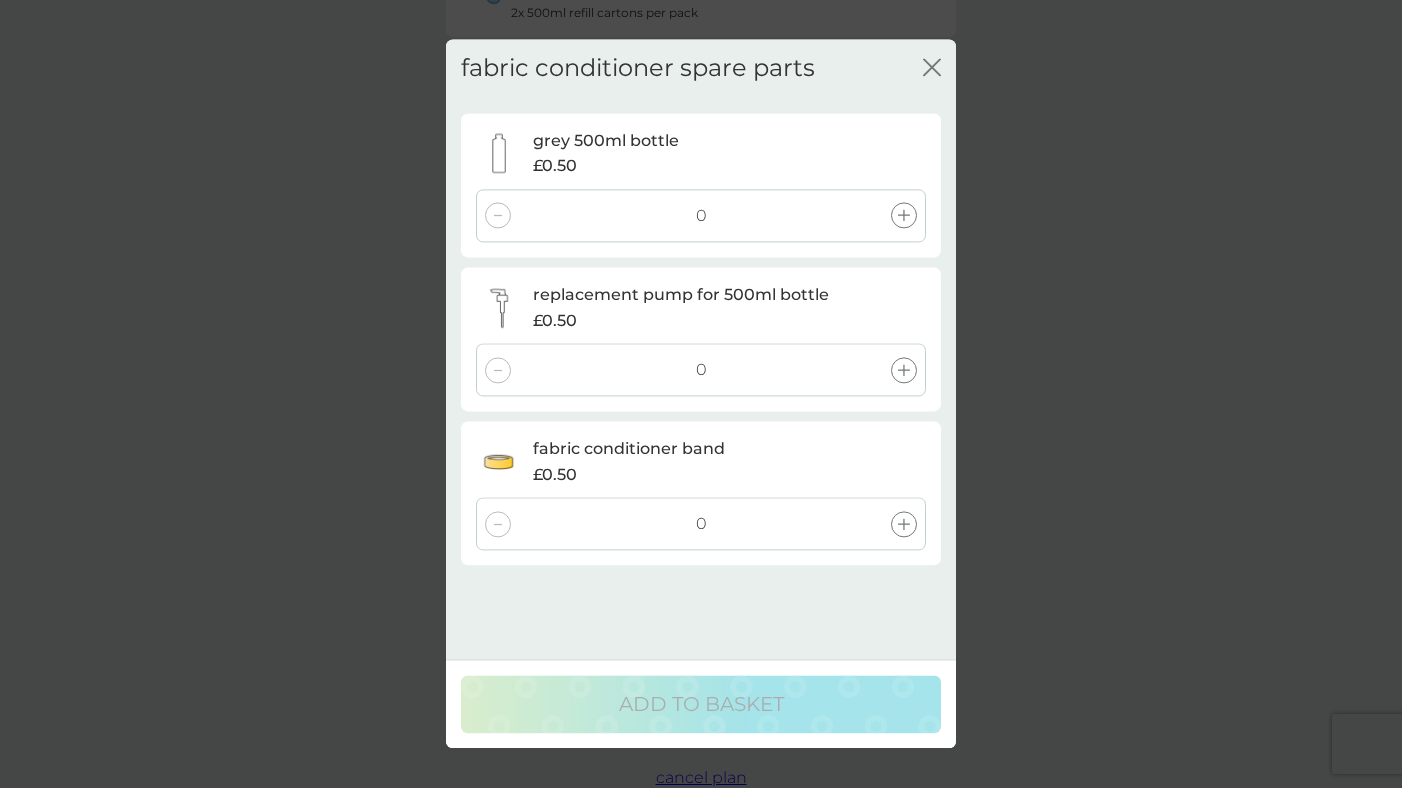 click on "close" 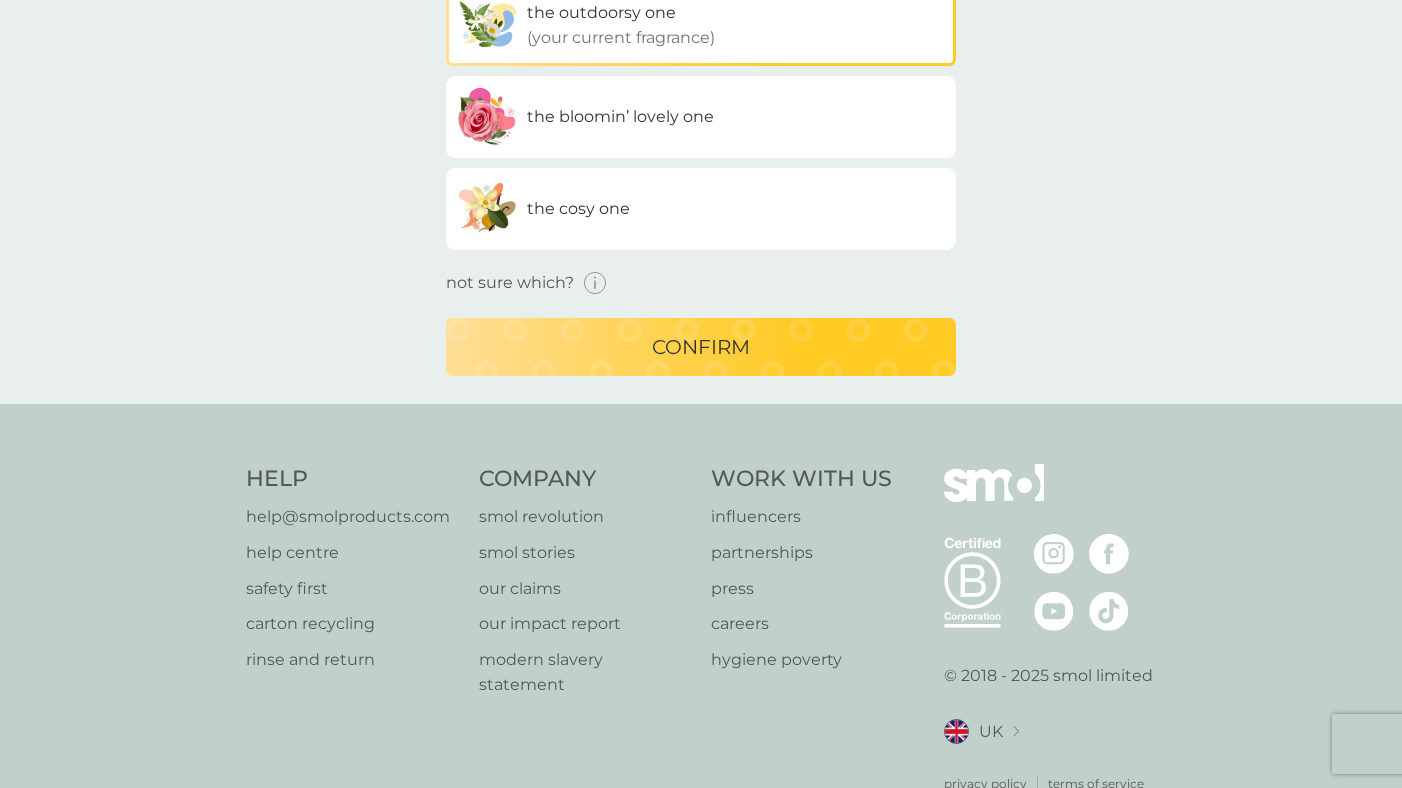 scroll, scrollTop: 0, scrollLeft: 0, axis: both 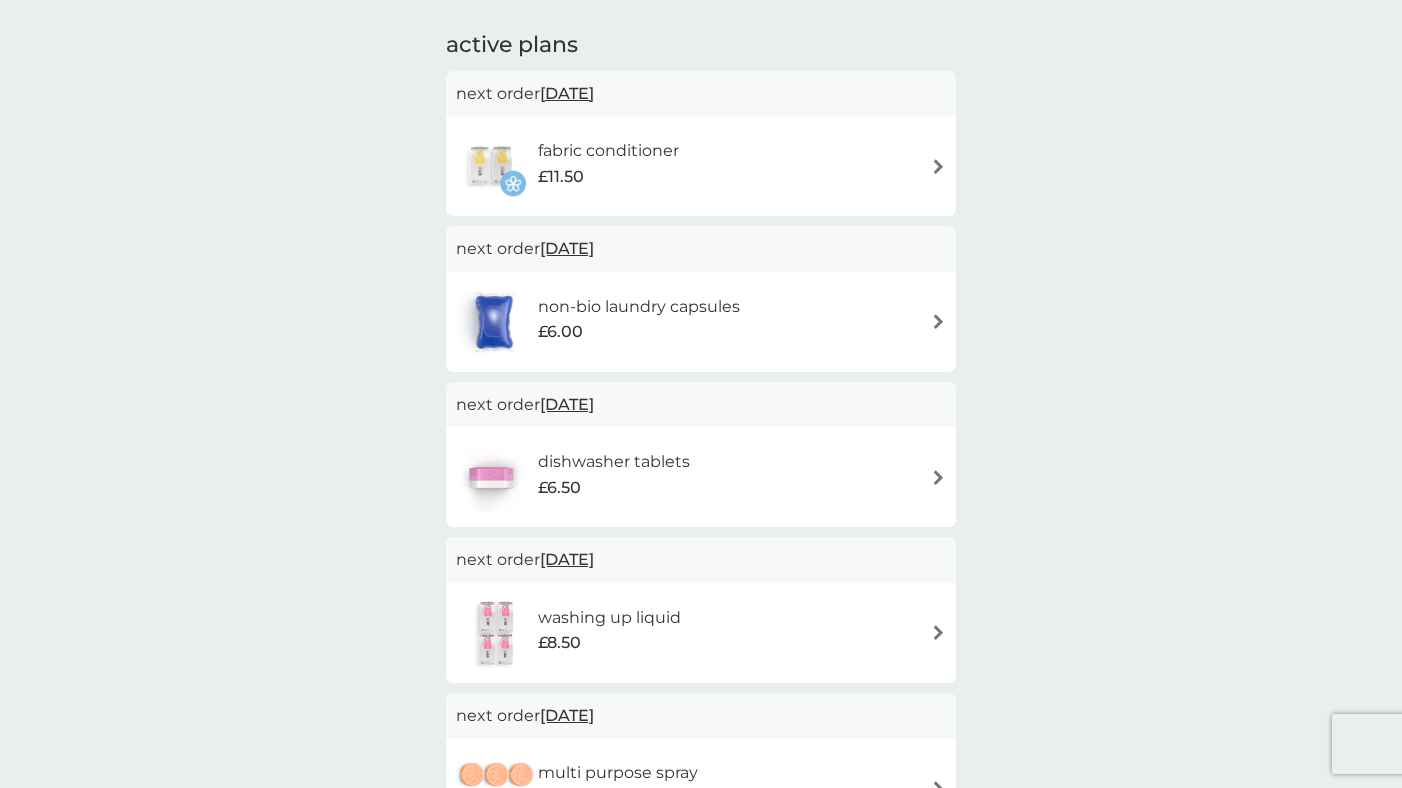 click at bounding box center [938, 321] 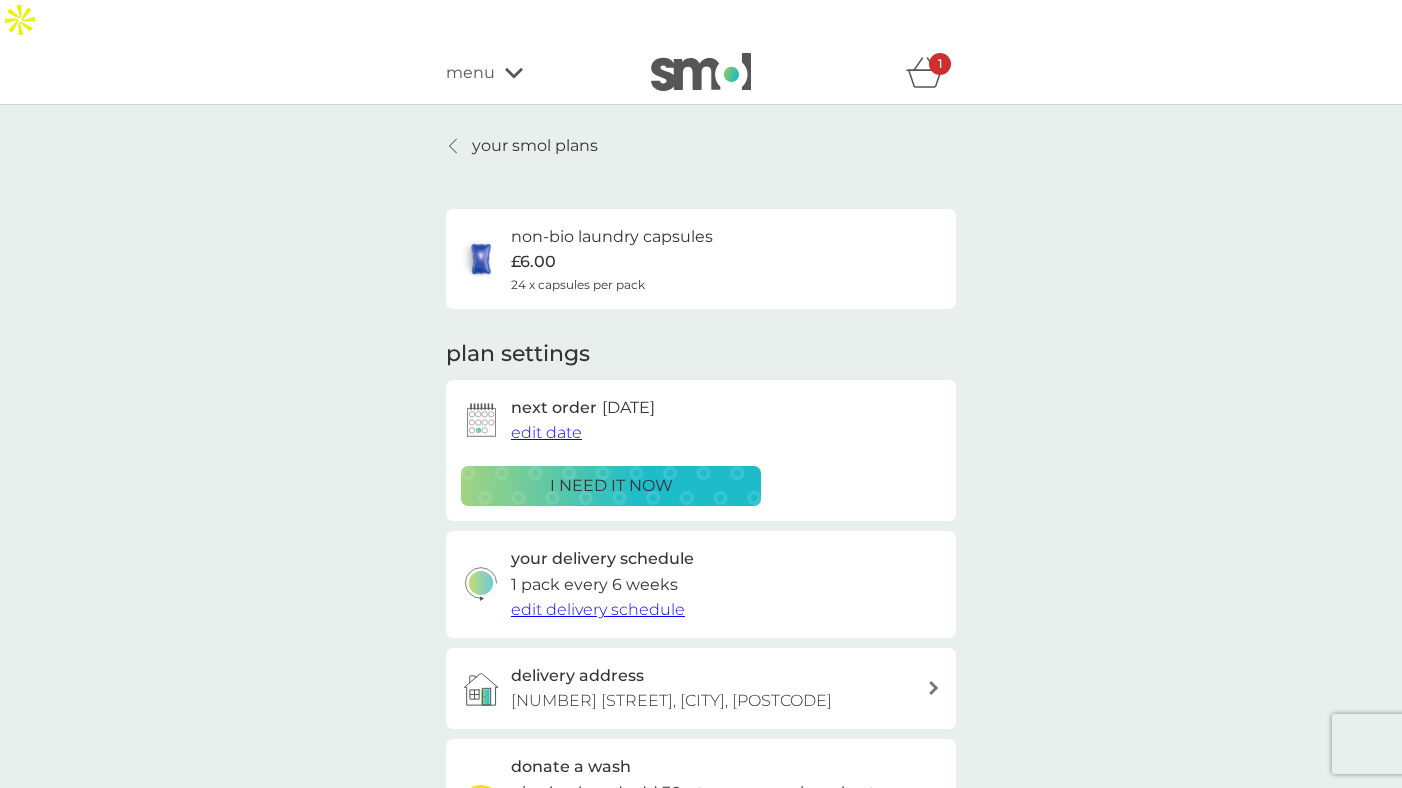 click on "edit date" at bounding box center (546, 432) 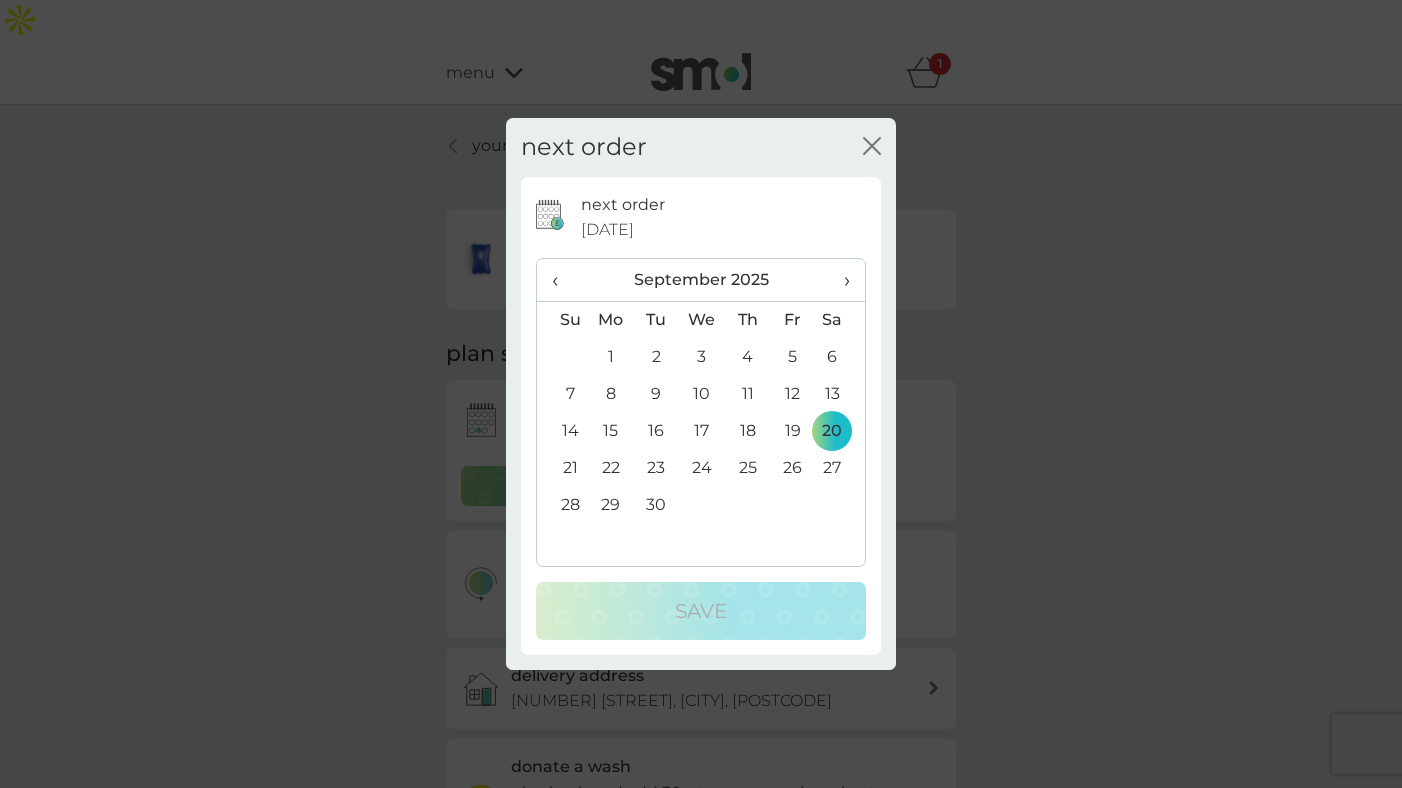 click on "‹" at bounding box center [562, 280] 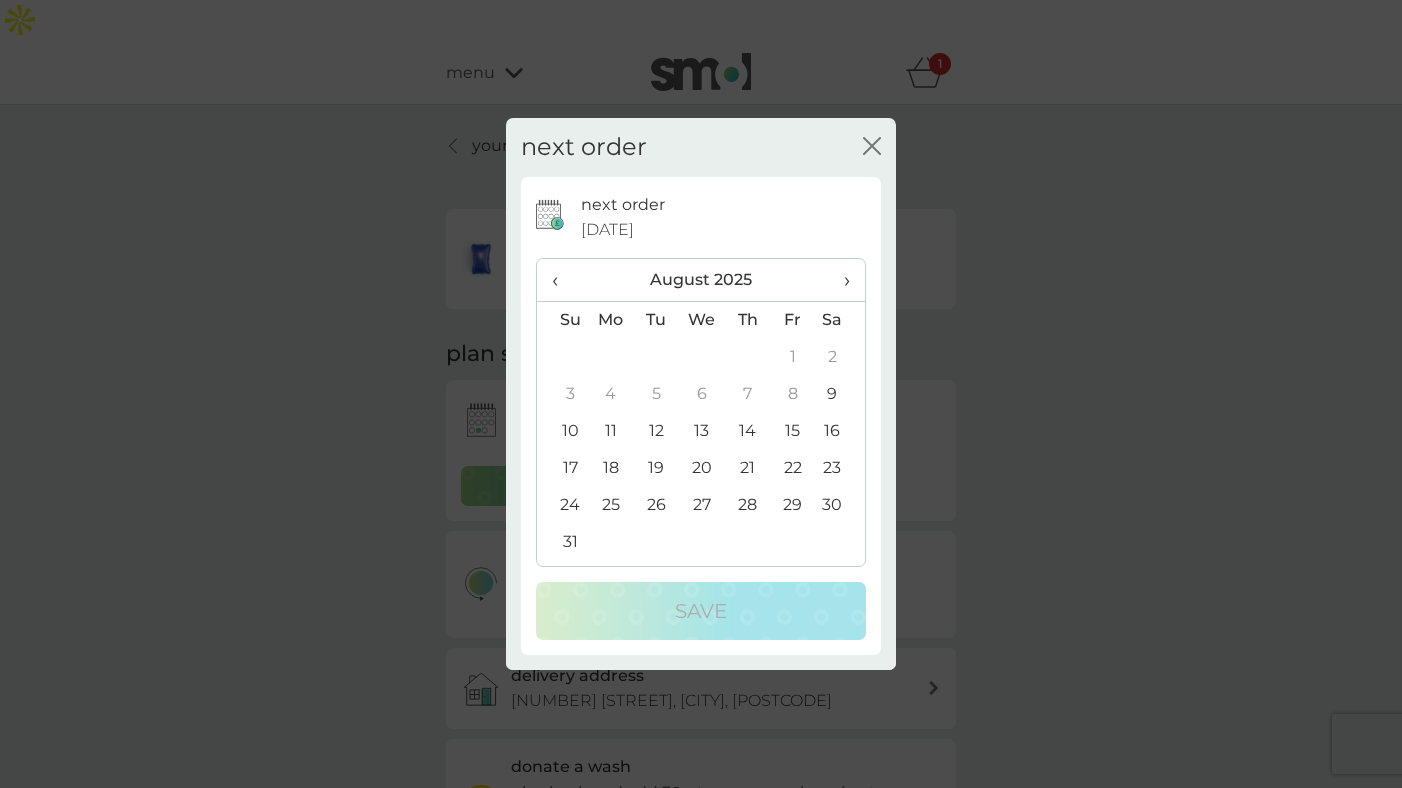 click on "16" at bounding box center (840, 431) 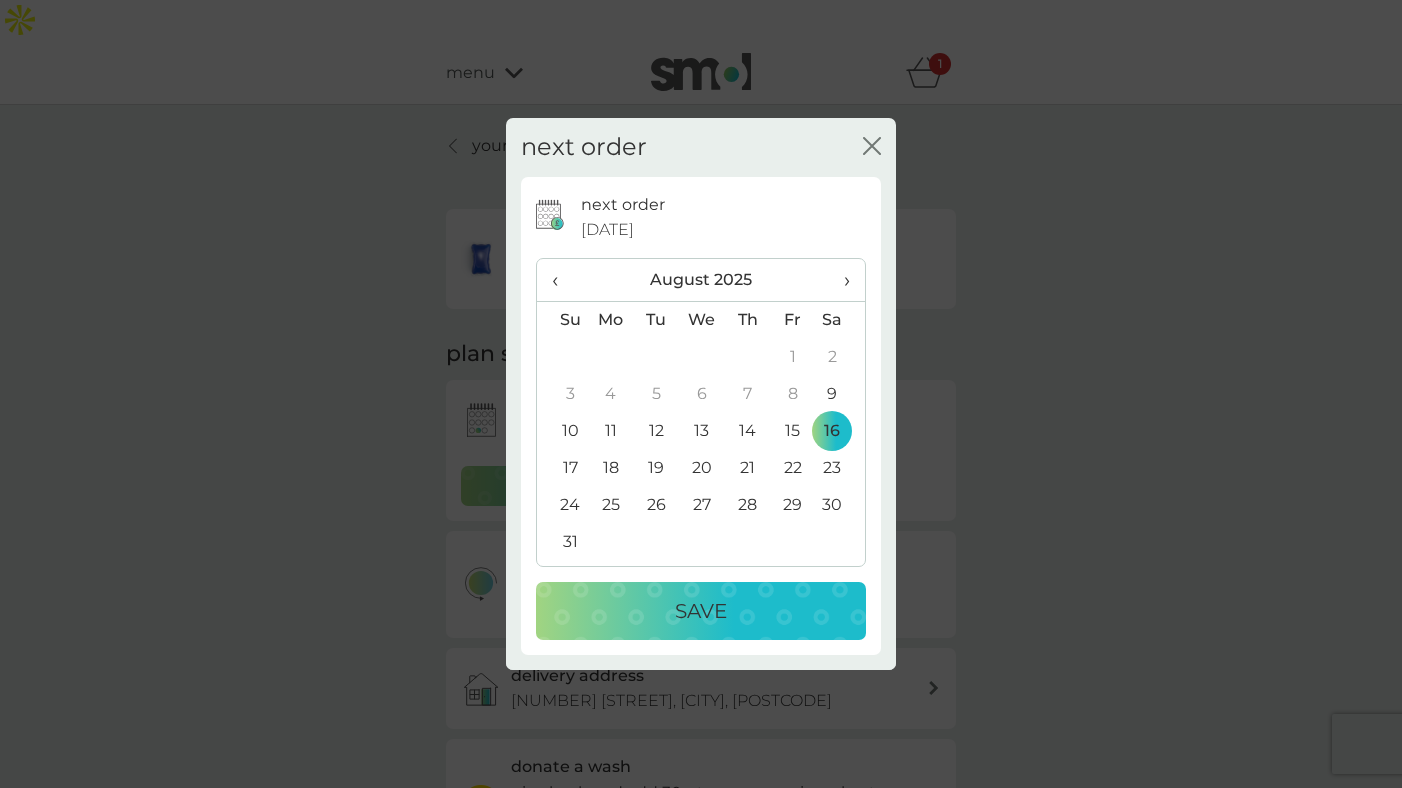click on "Save" at bounding box center [701, 611] 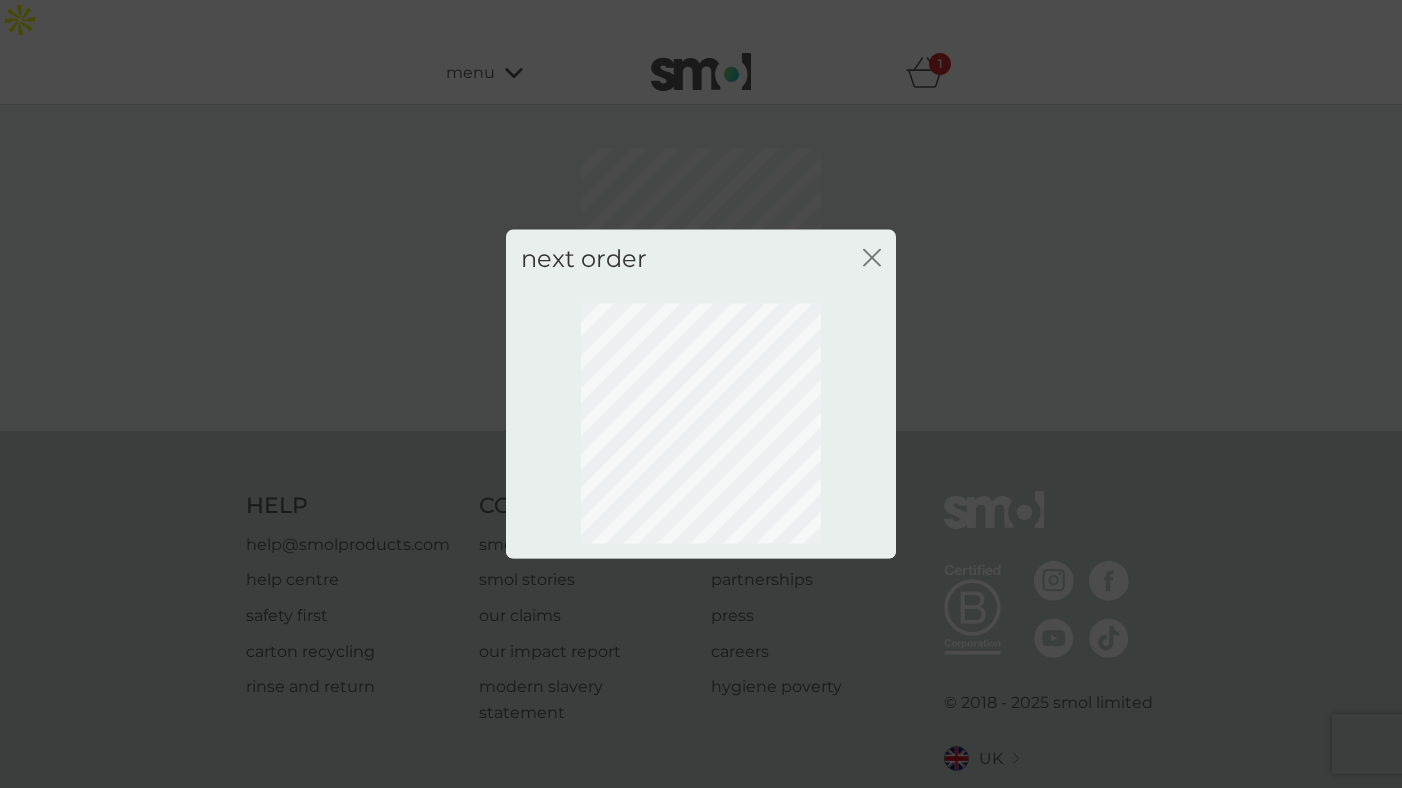 click 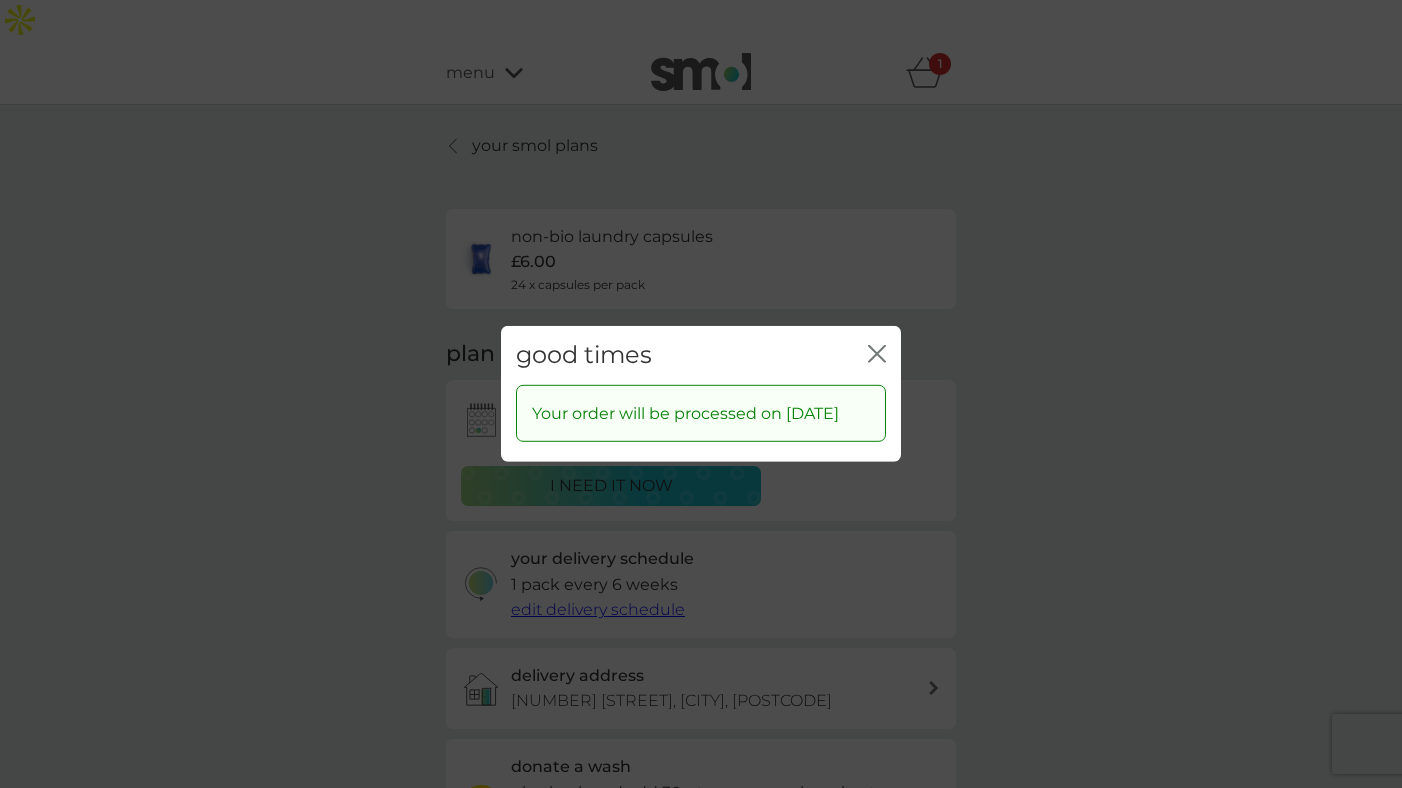 click on "good times close" at bounding box center (701, 355) 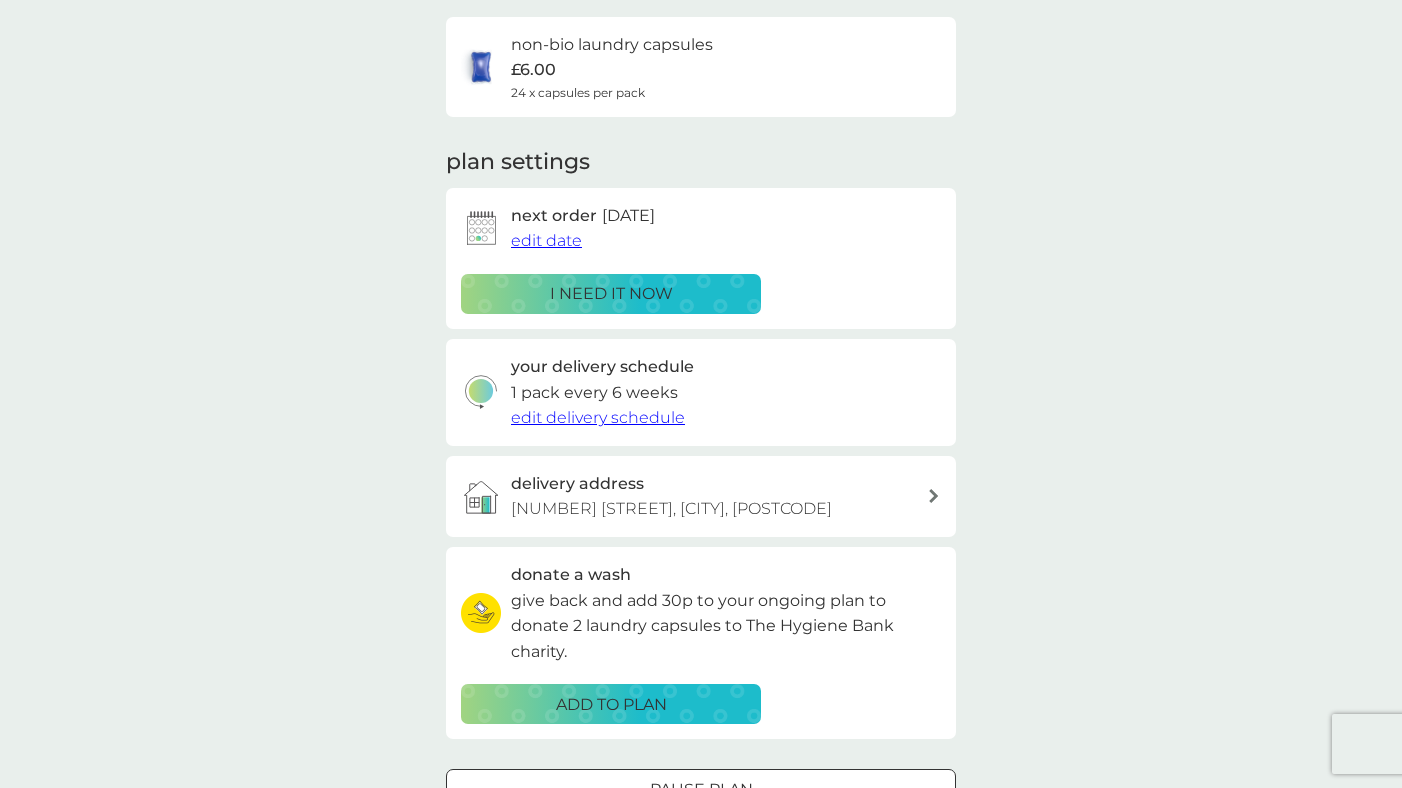scroll, scrollTop: 0, scrollLeft: 0, axis: both 